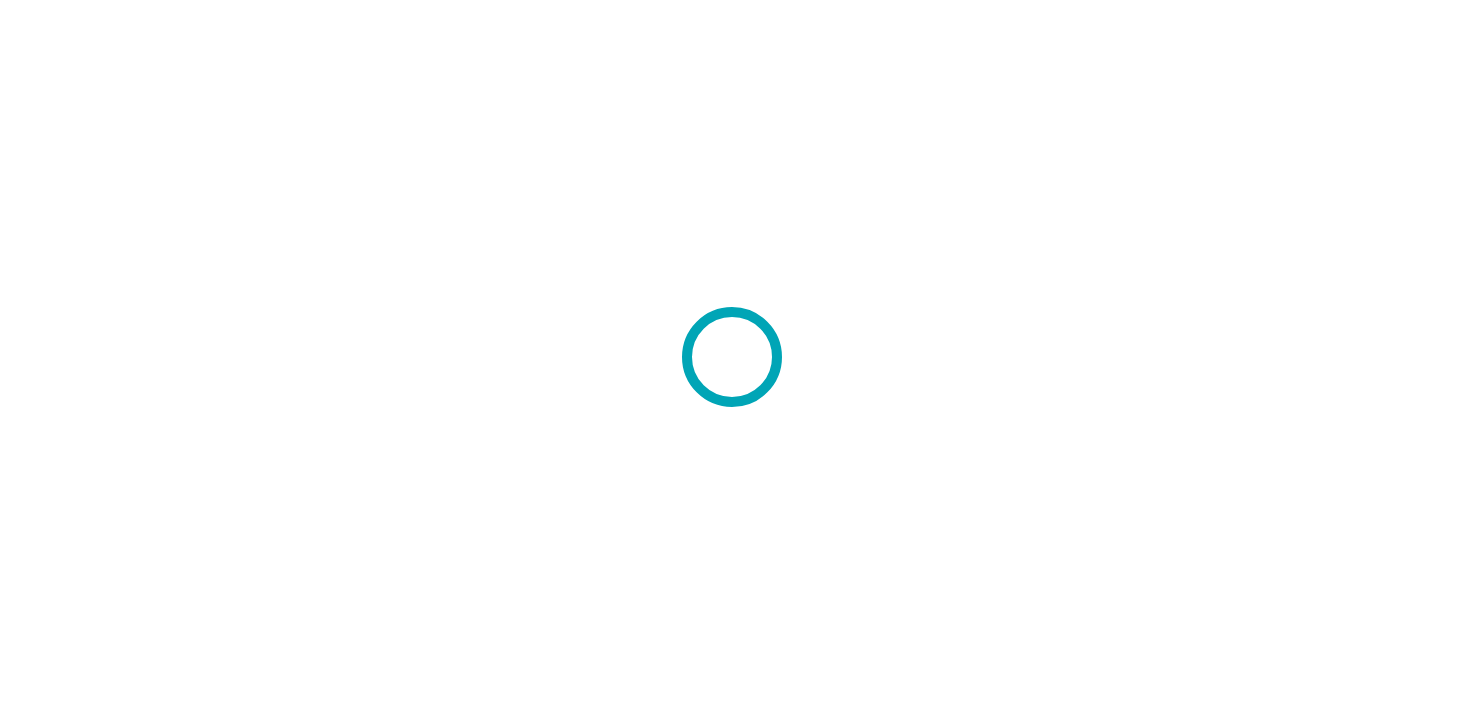 scroll, scrollTop: 0, scrollLeft: 0, axis: both 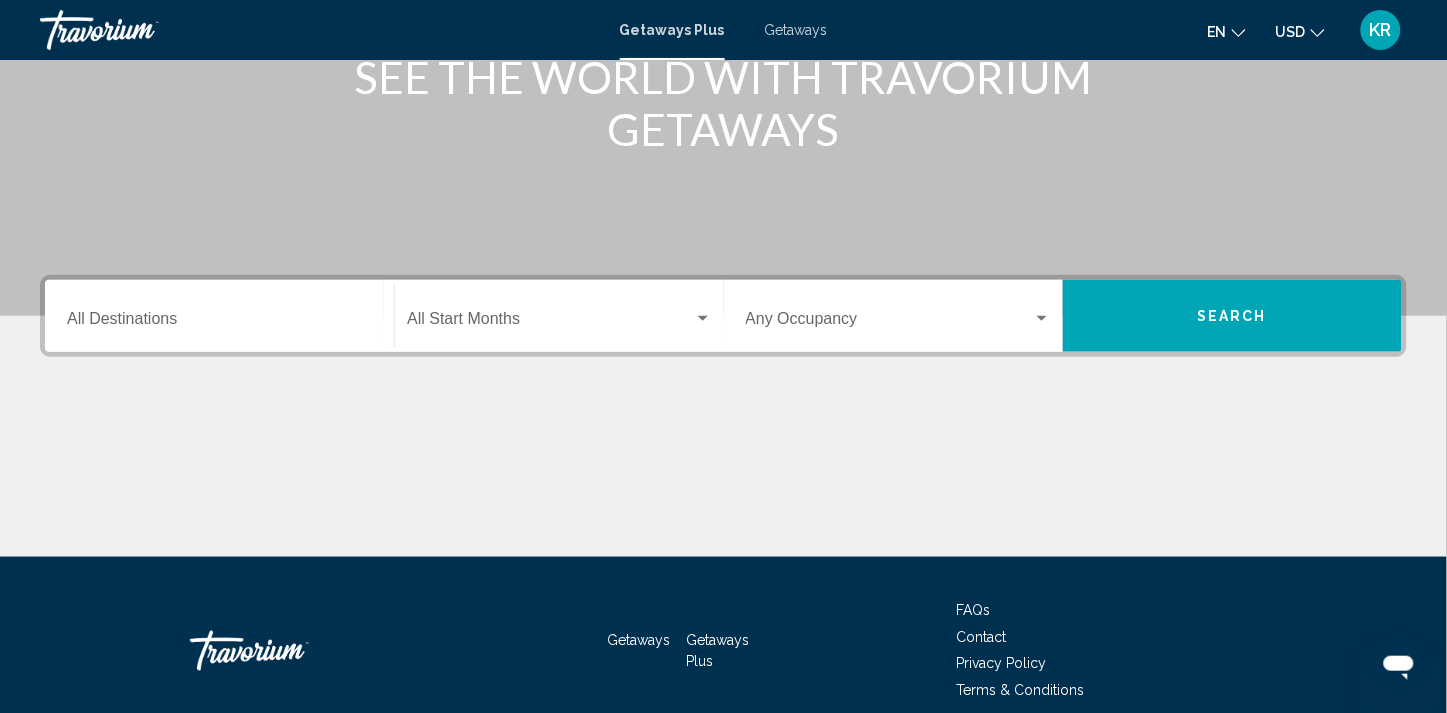 click on "Destination All Destinations" at bounding box center (219, 323) 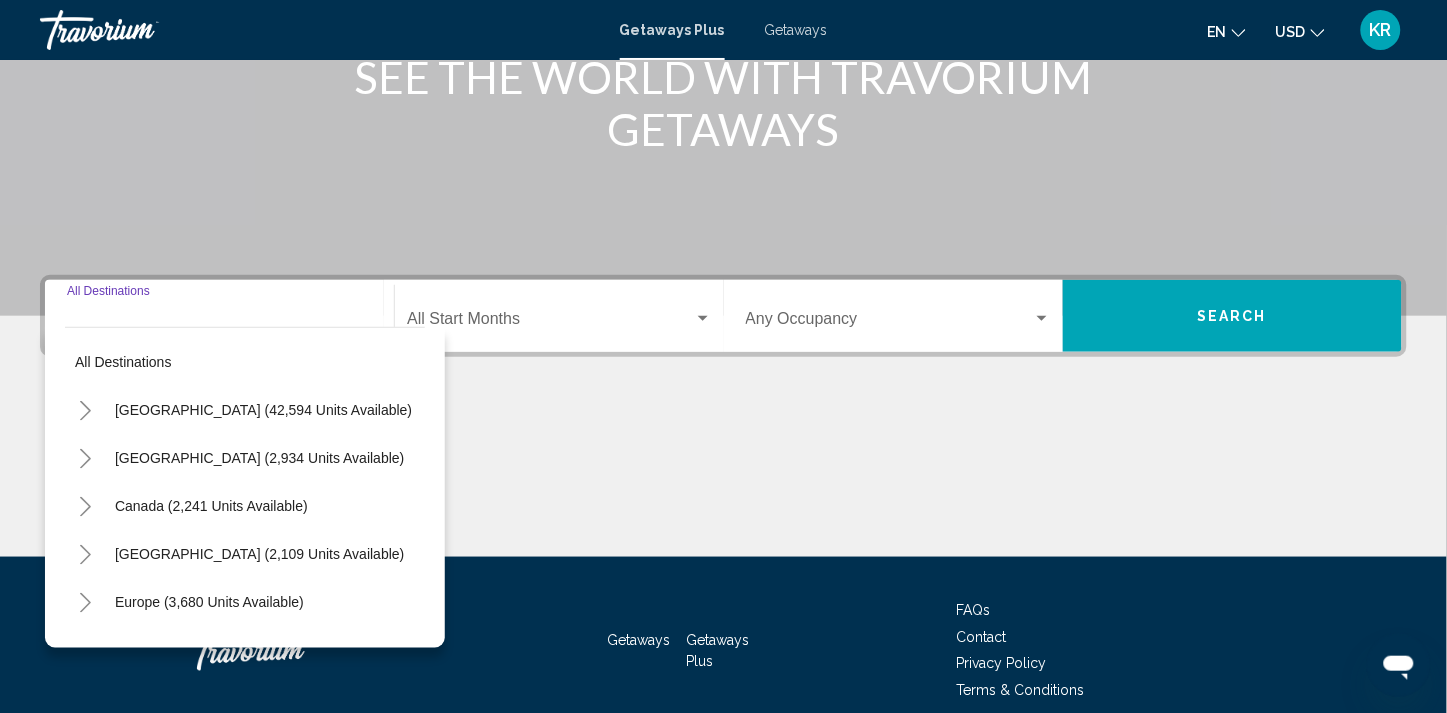 scroll, scrollTop: 372, scrollLeft: 0, axis: vertical 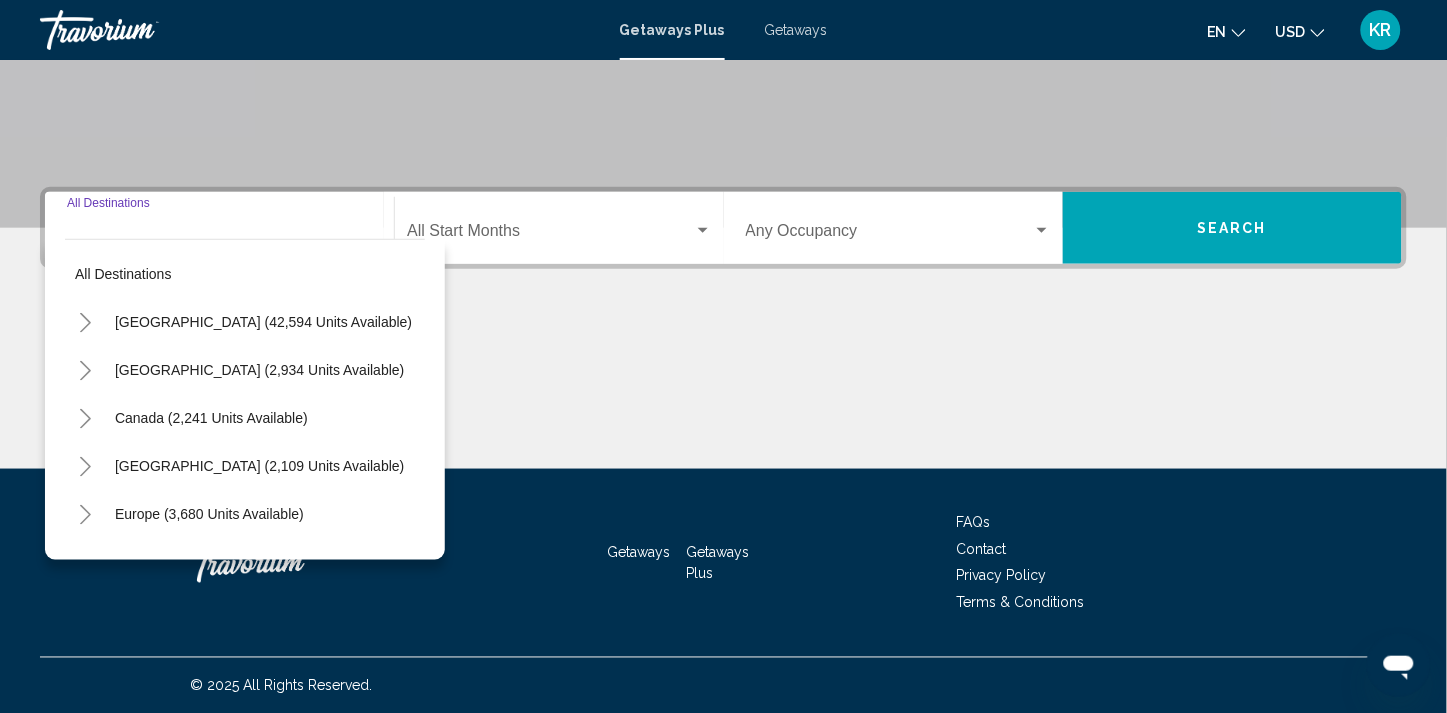 click at bounding box center (723, 394) 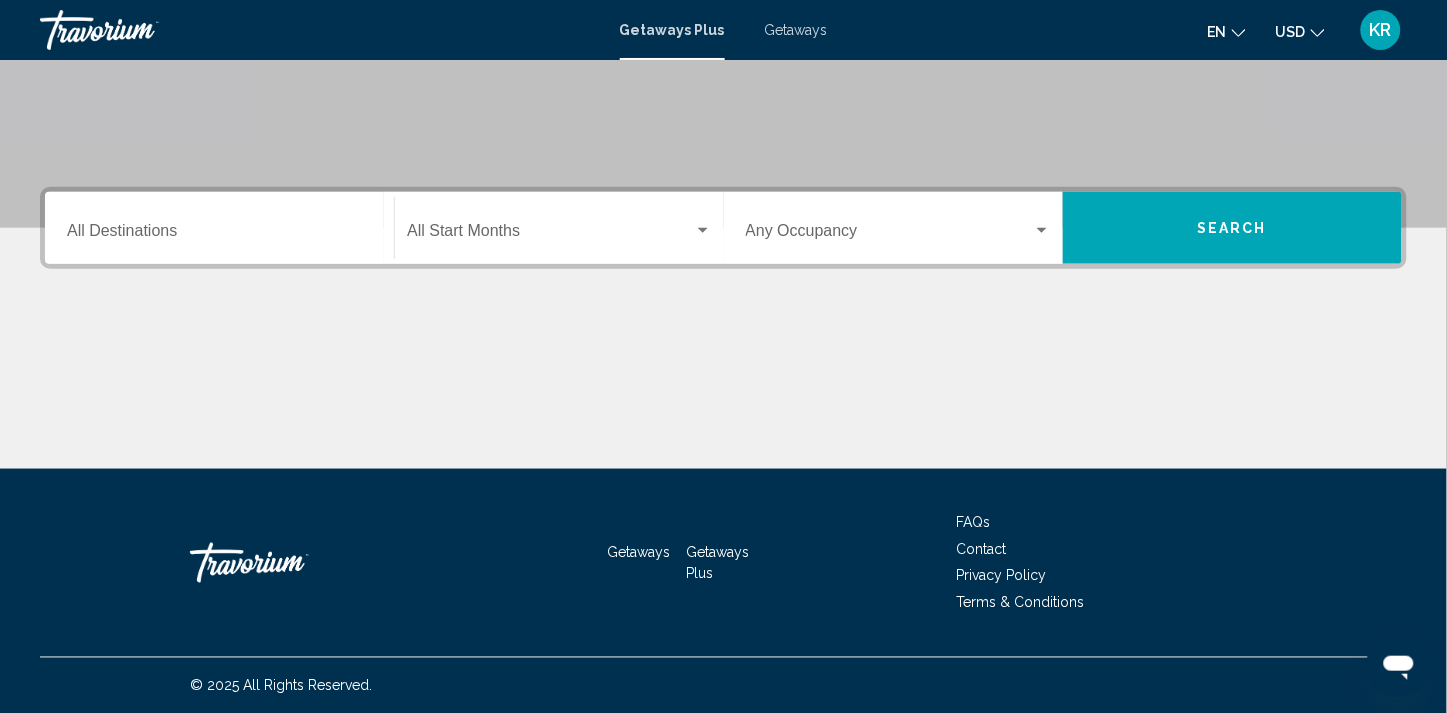 click on "Start Month All Start Months" 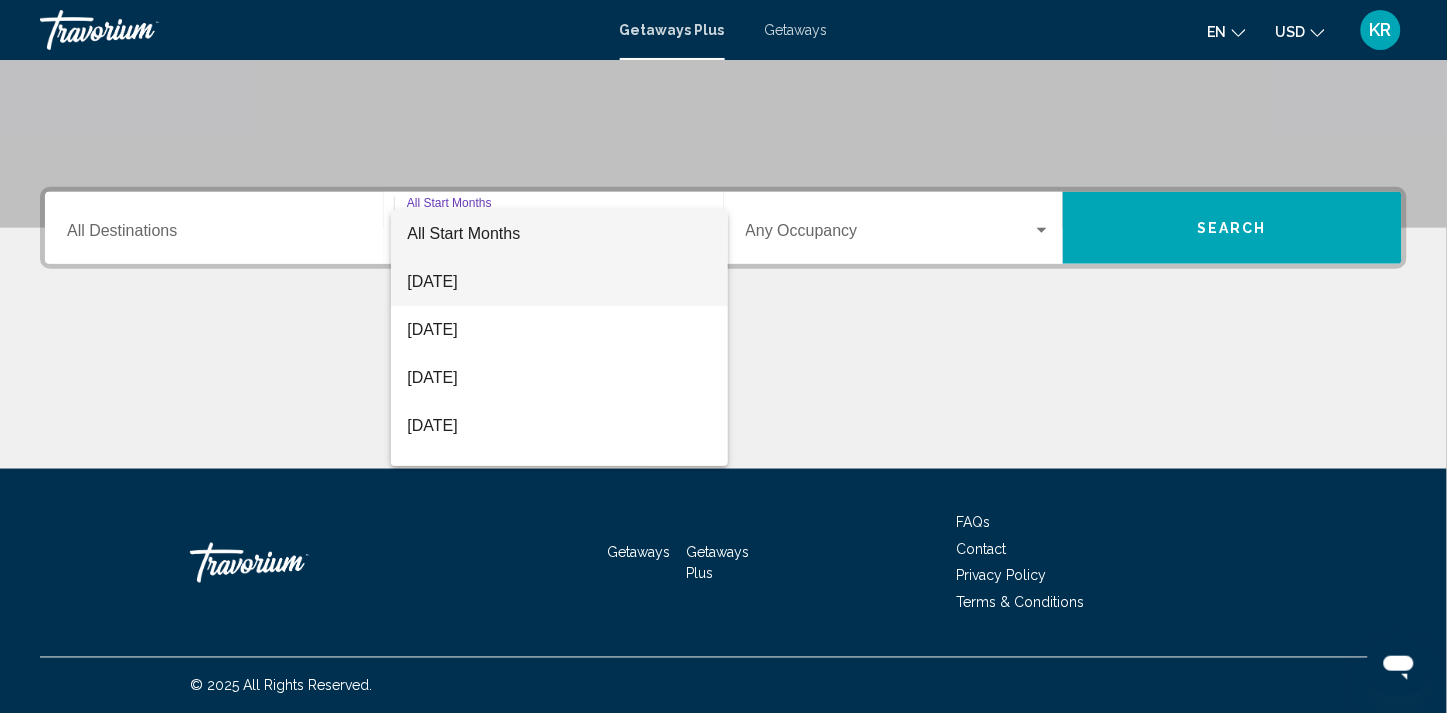 click on "[DATE]" at bounding box center [559, 282] 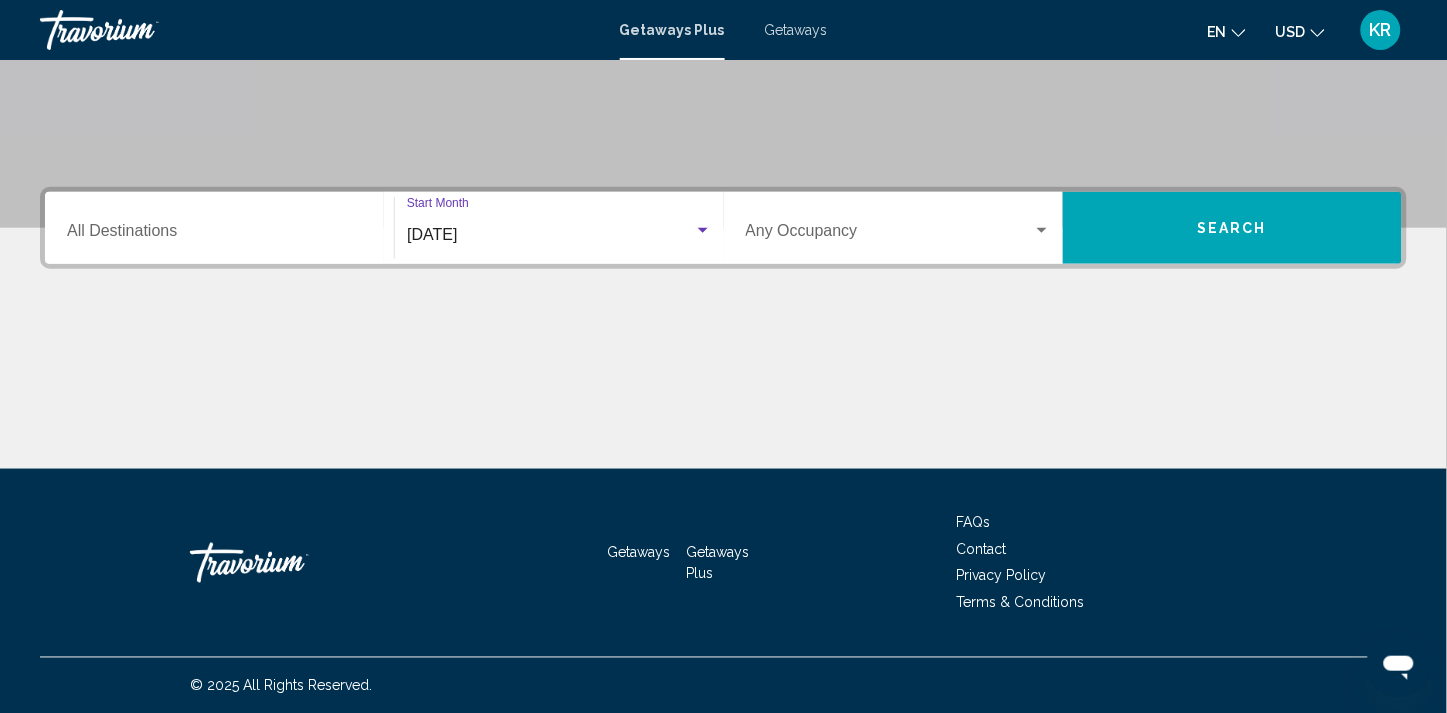 click on "Search" at bounding box center (1232, 228) 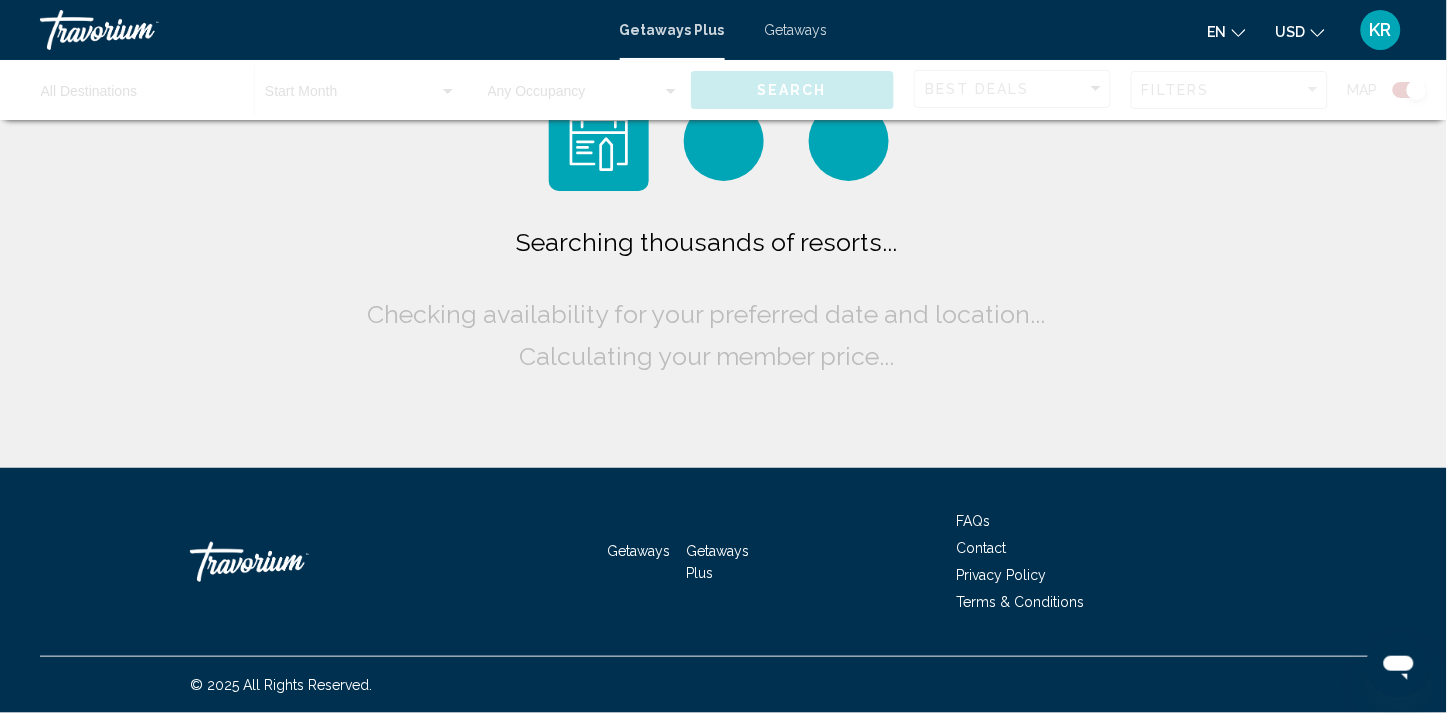 scroll, scrollTop: 0, scrollLeft: 0, axis: both 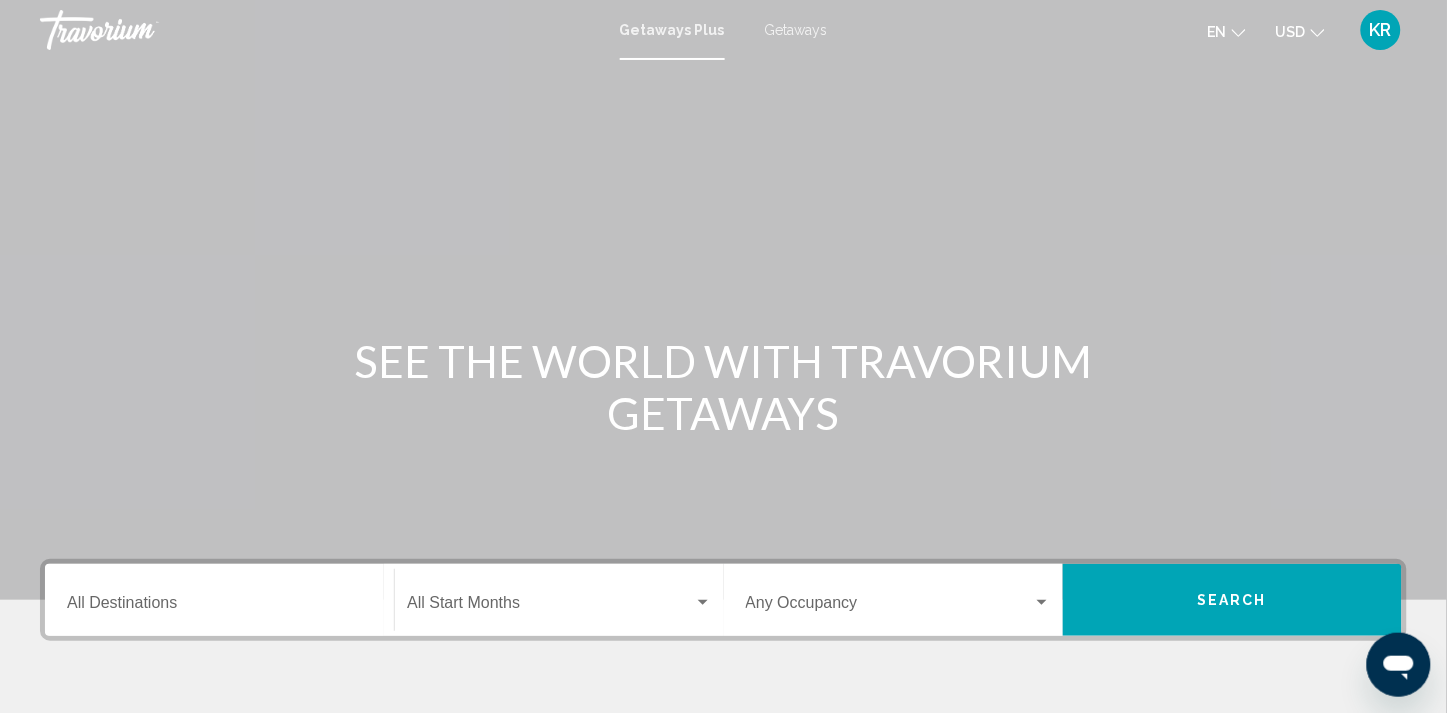 click on "Getaways" at bounding box center (796, 30) 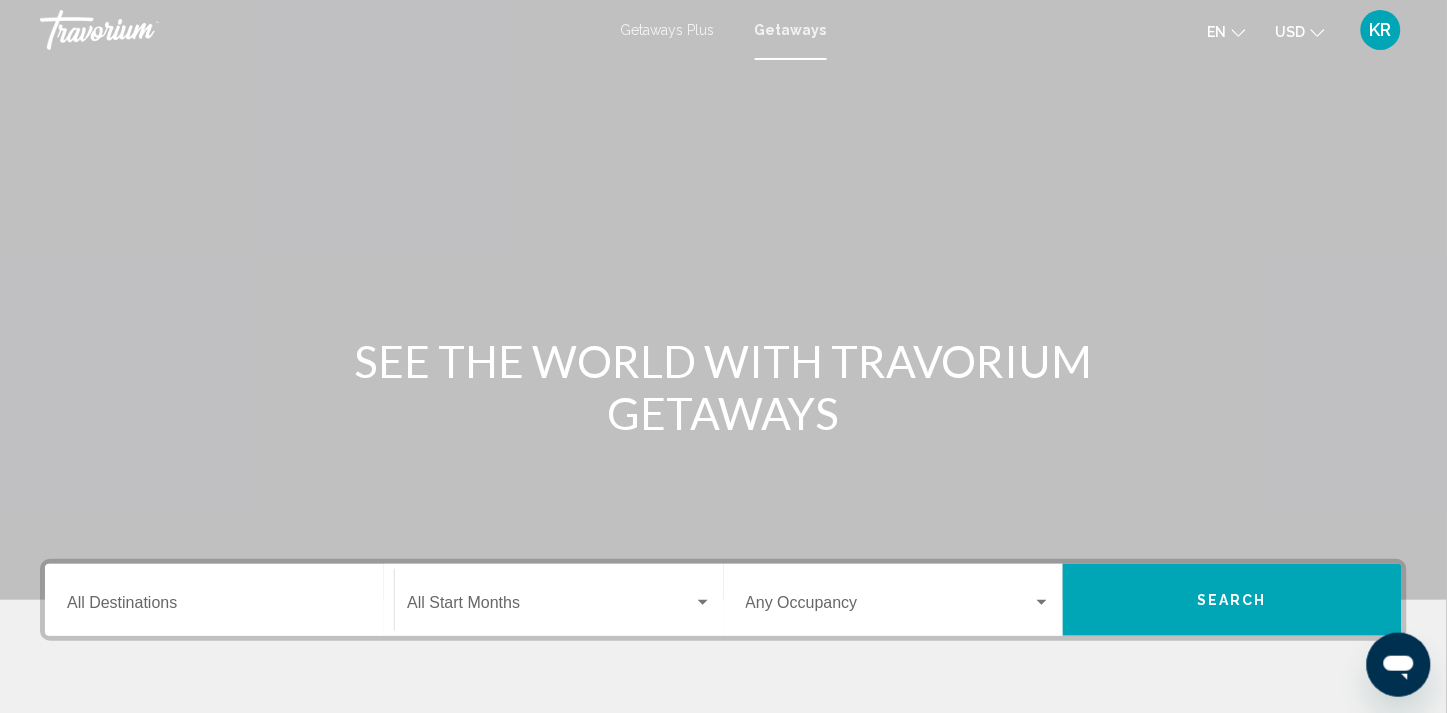 click on "Start Month All Start Months" 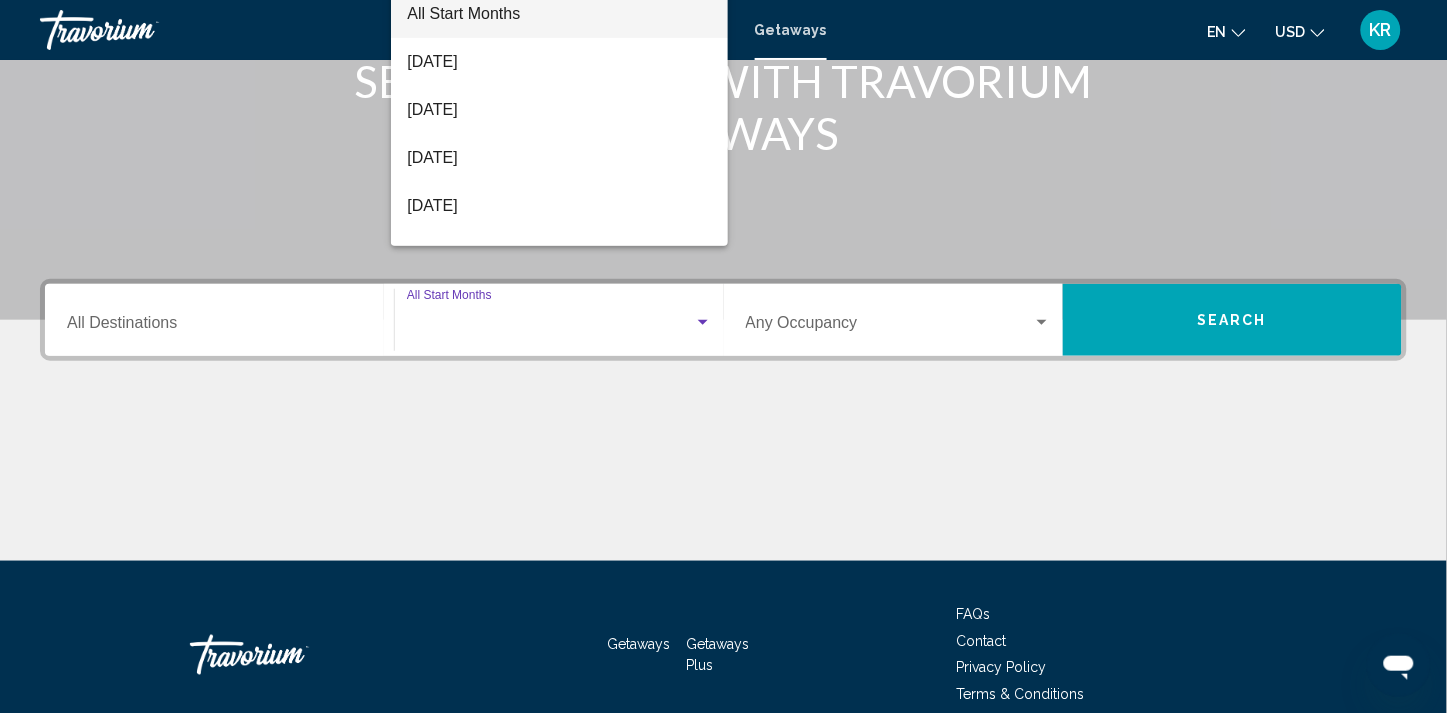 scroll, scrollTop: 372, scrollLeft: 0, axis: vertical 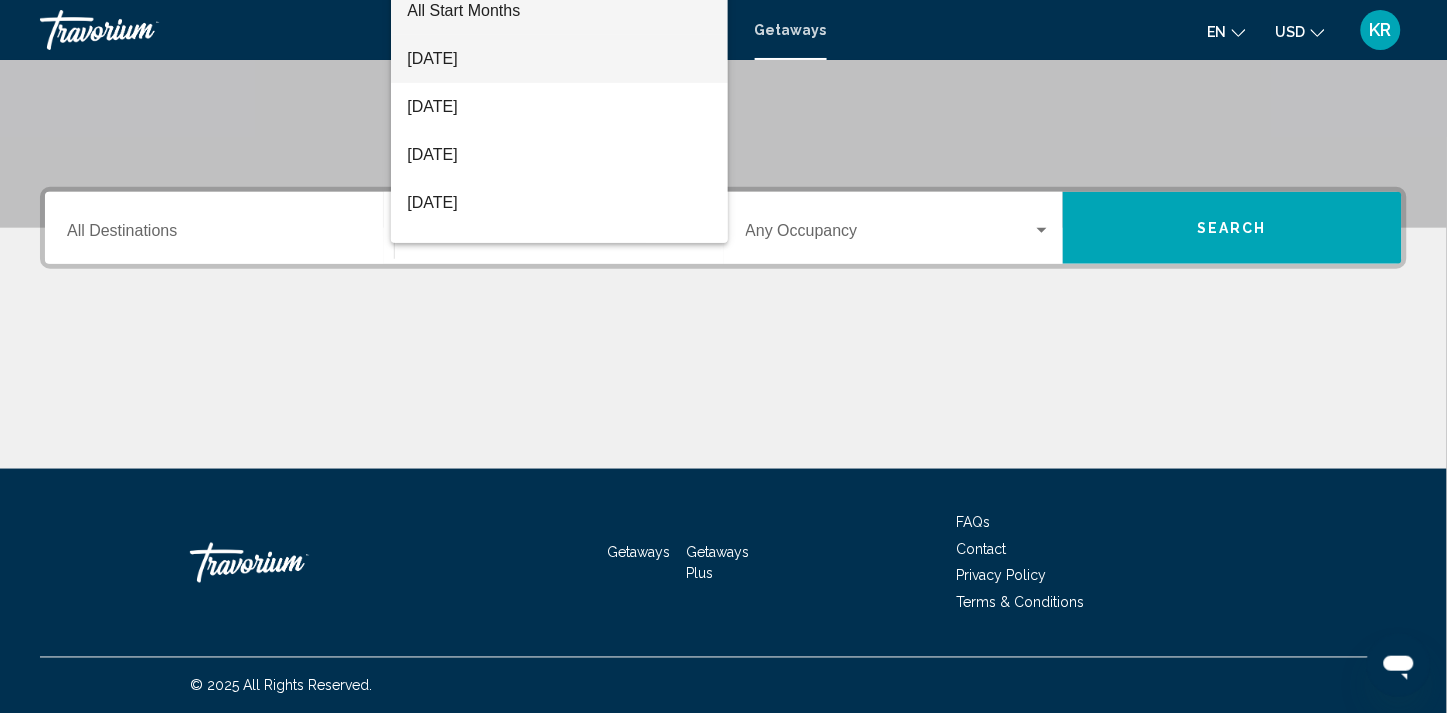 click on "[DATE]" at bounding box center [559, 59] 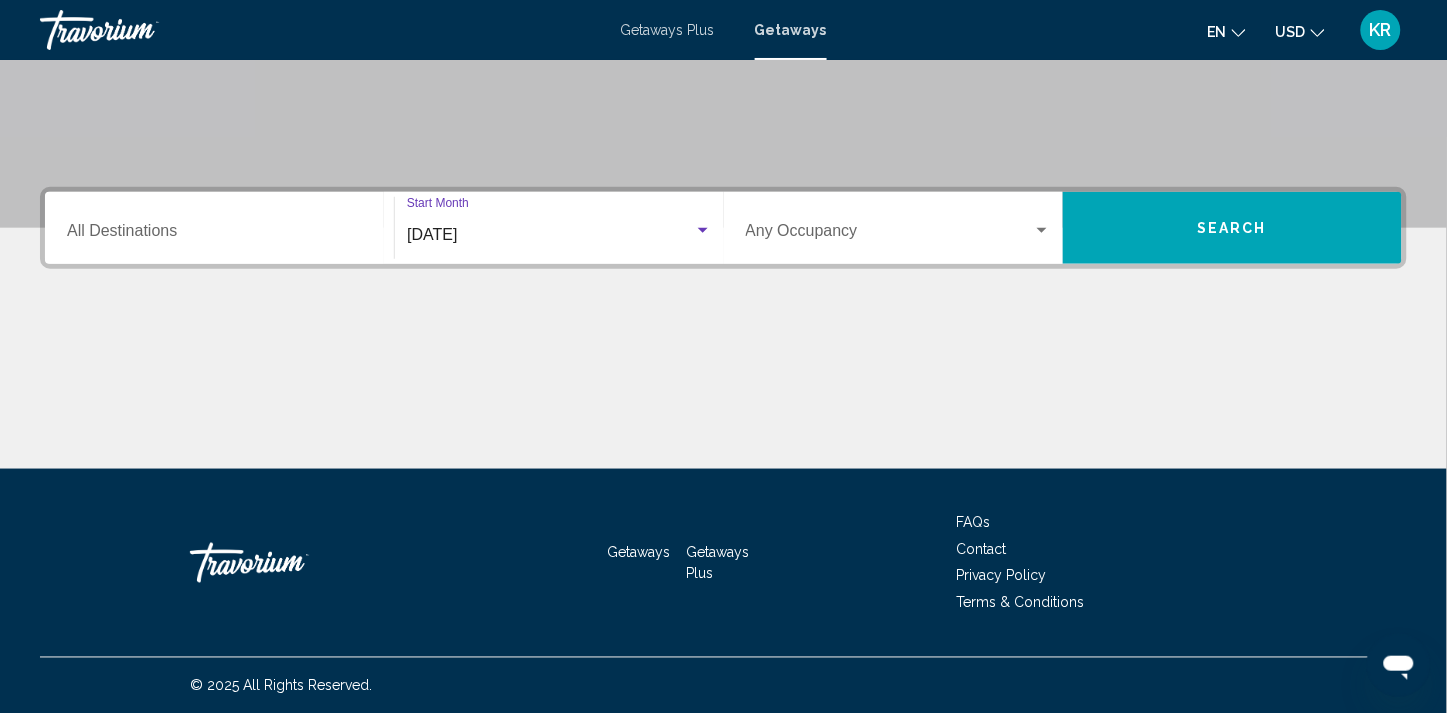 click on "Search" at bounding box center (1232, 228) 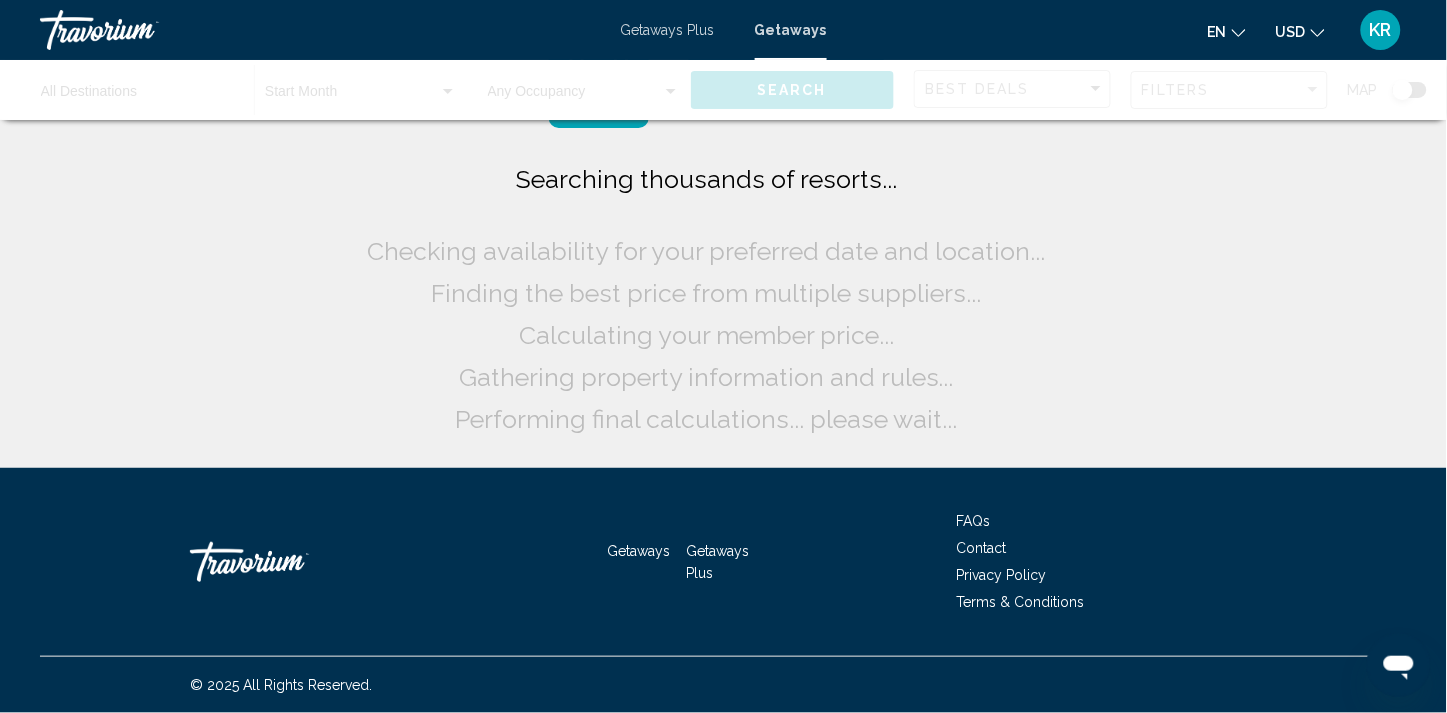 scroll, scrollTop: 0, scrollLeft: 0, axis: both 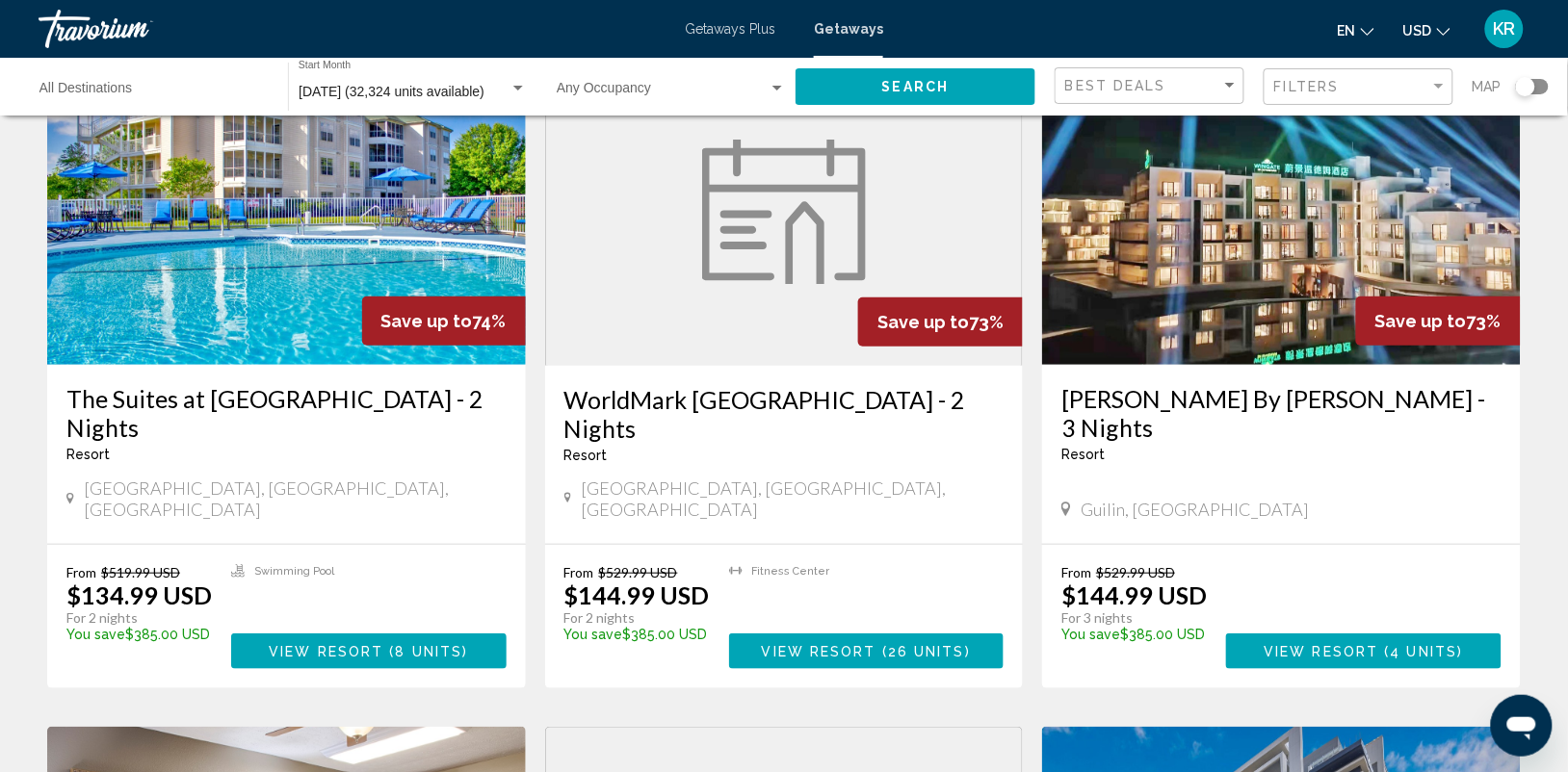 drag, startPoint x: 1409, startPoint y: 109, endPoint x: 881, endPoint y: 515, distance: 666.048 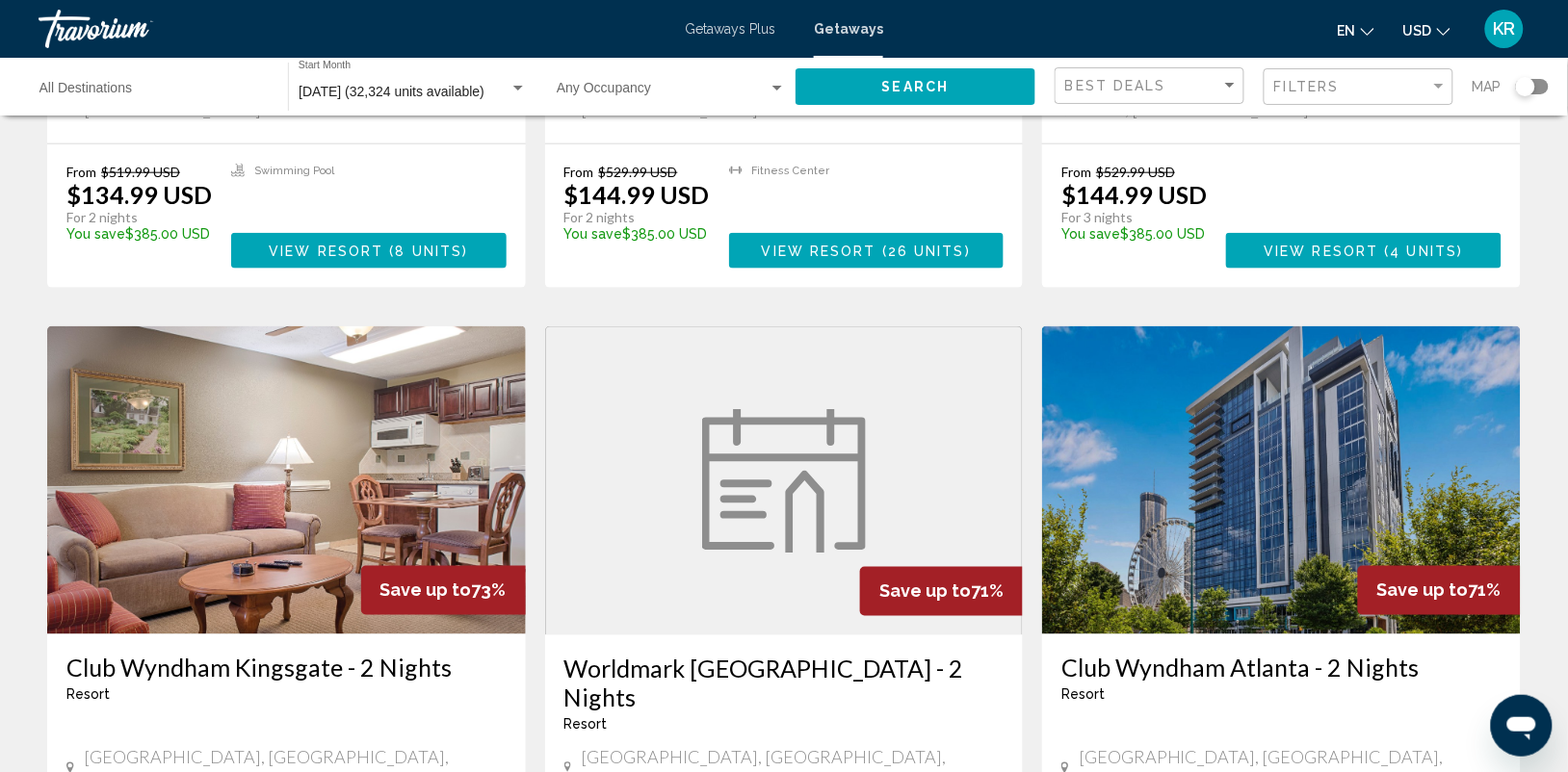 scroll, scrollTop: 733, scrollLeft: 0, axis: vertical 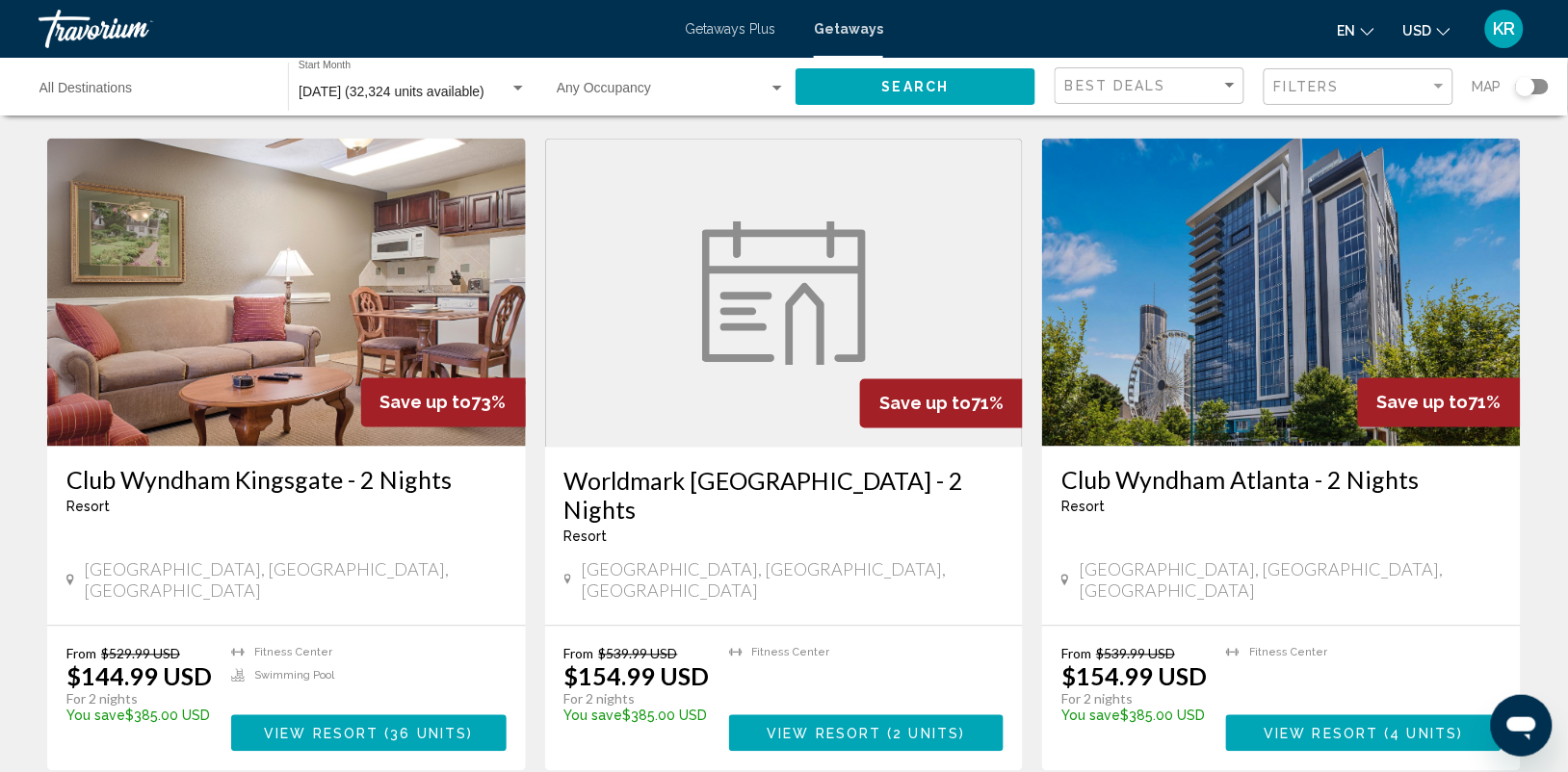click on "Club Wyndham Kingsgate - 2 Nights  Resort  -  This is an adults only resort
[GEOGRAPHIC_DATA], [GEOGRAPHIC_DATA], [GEOGRAPHIC_DATA]" at bounding box center [286, 536] 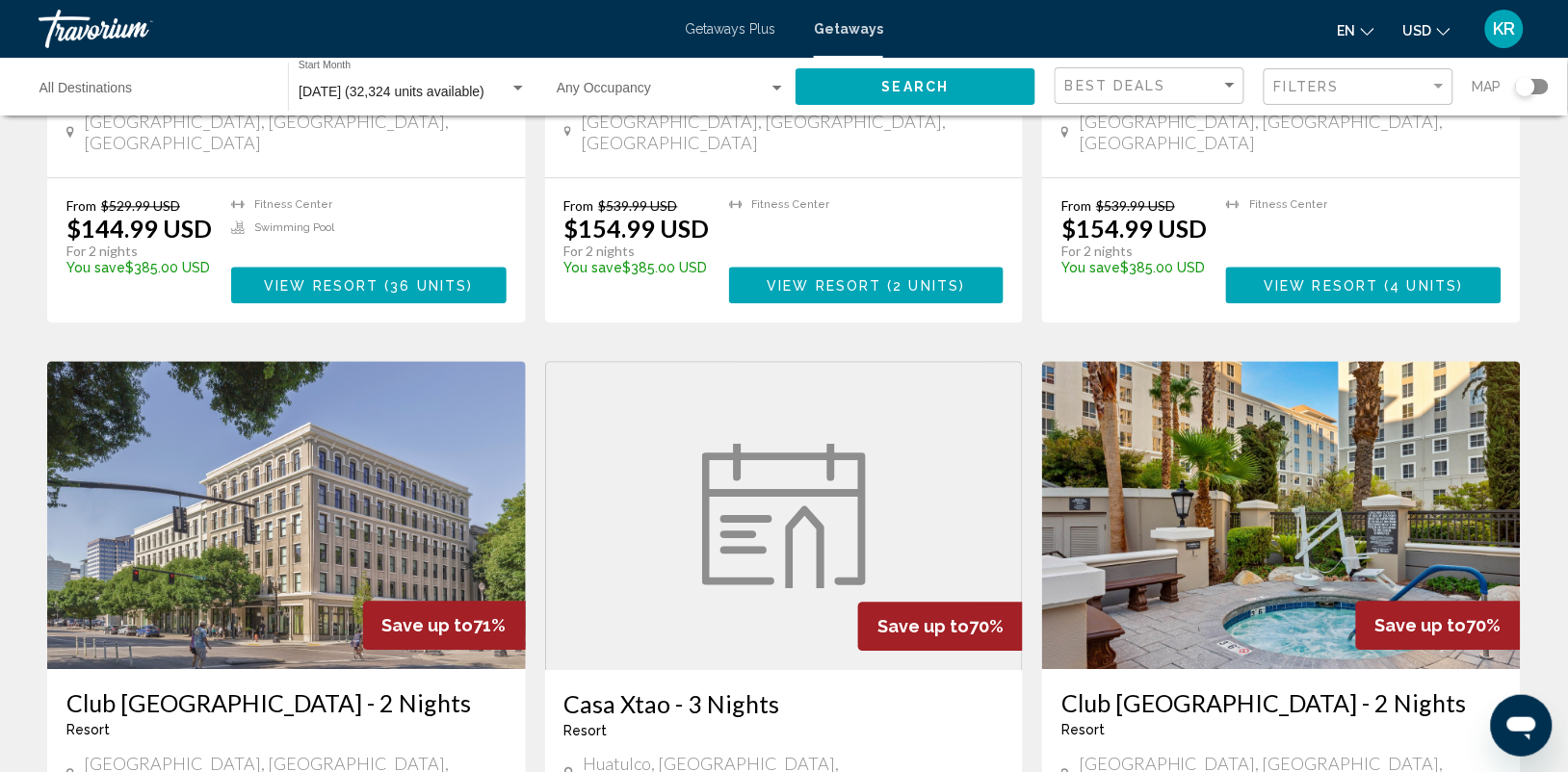 scroll, scrollTop: 1375, scrollLeft: 0, axis: vertical 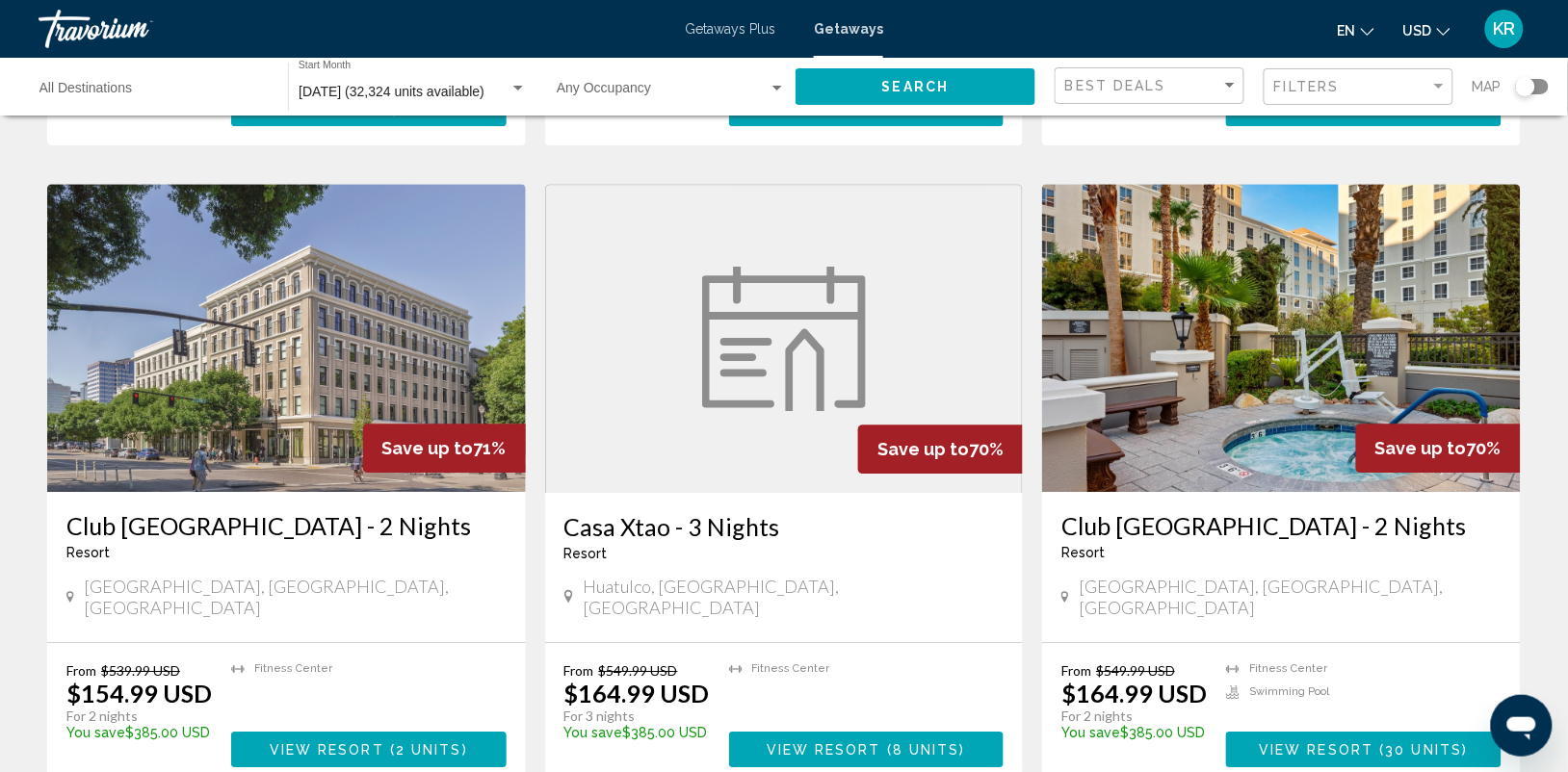 drag, startPoint x: 917, startPoint y: 169, endPoint x: 1529, endPoint y: 344, distance: 636.52887 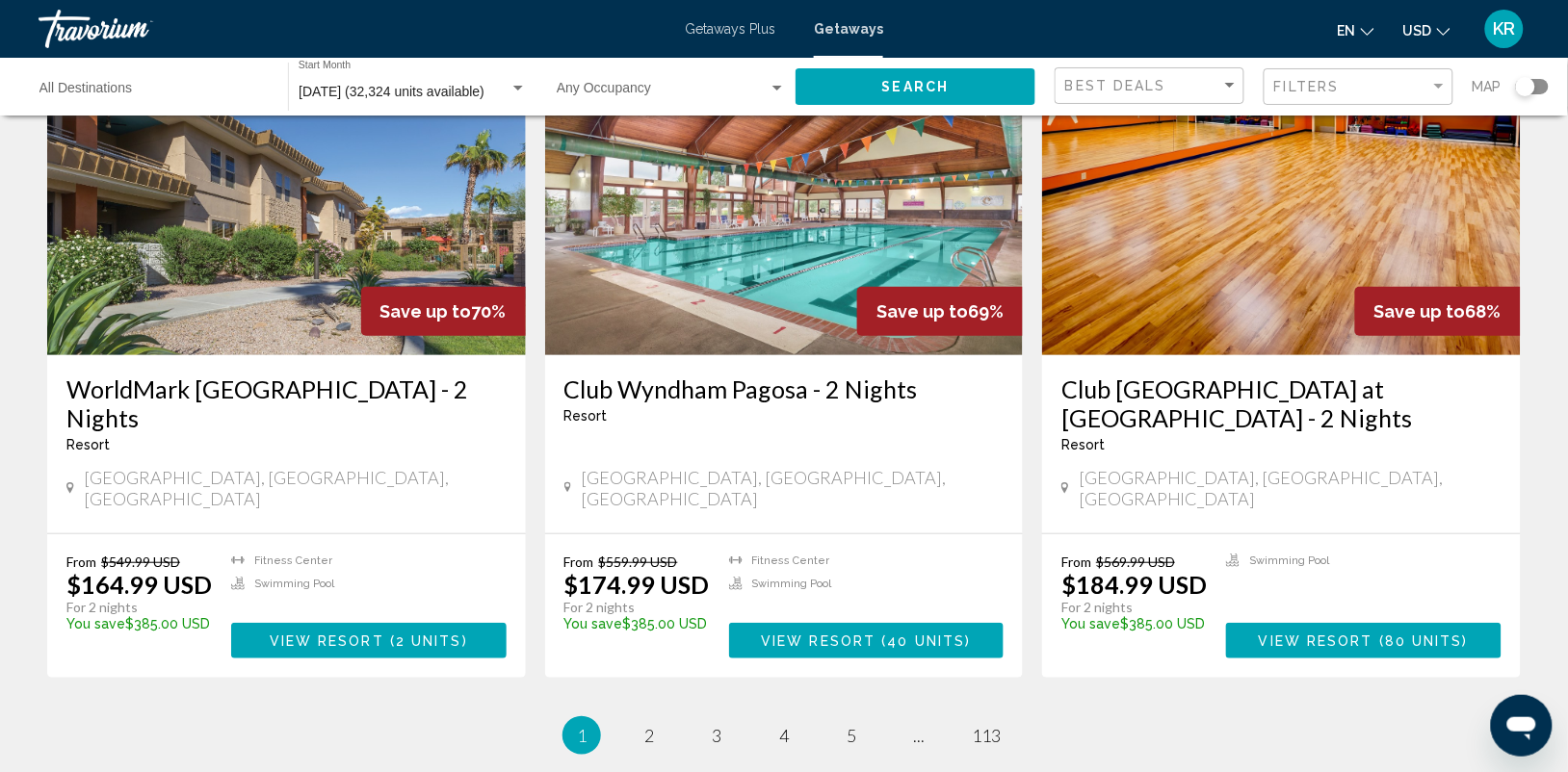 scroll, scrollTop: 2163, scrollLeft: 0, axis: vertical 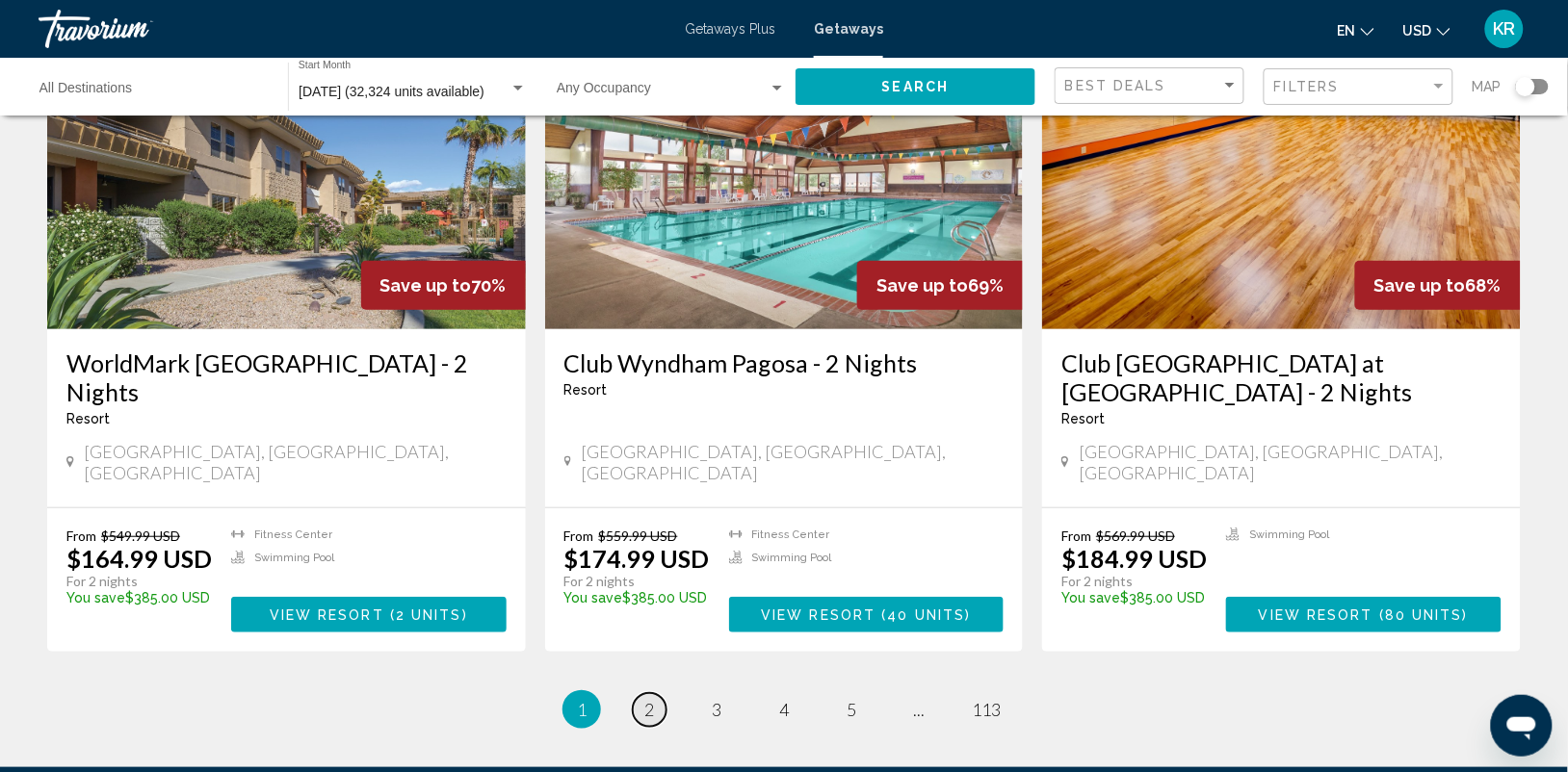 click on "2" at bounding box center [649, 709] 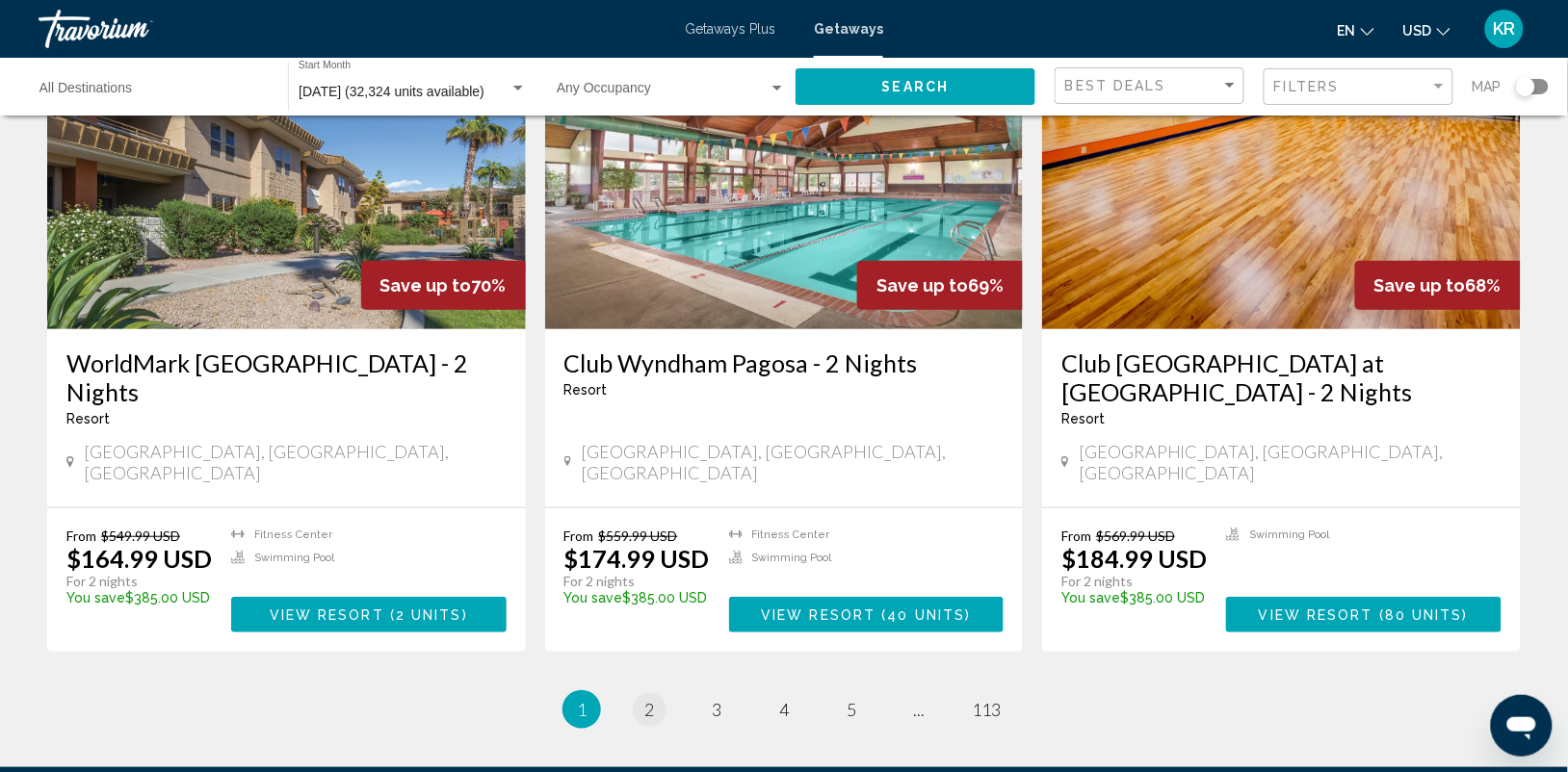 scroll, scrollTop: 0, scrollLeft: 0, axis: both 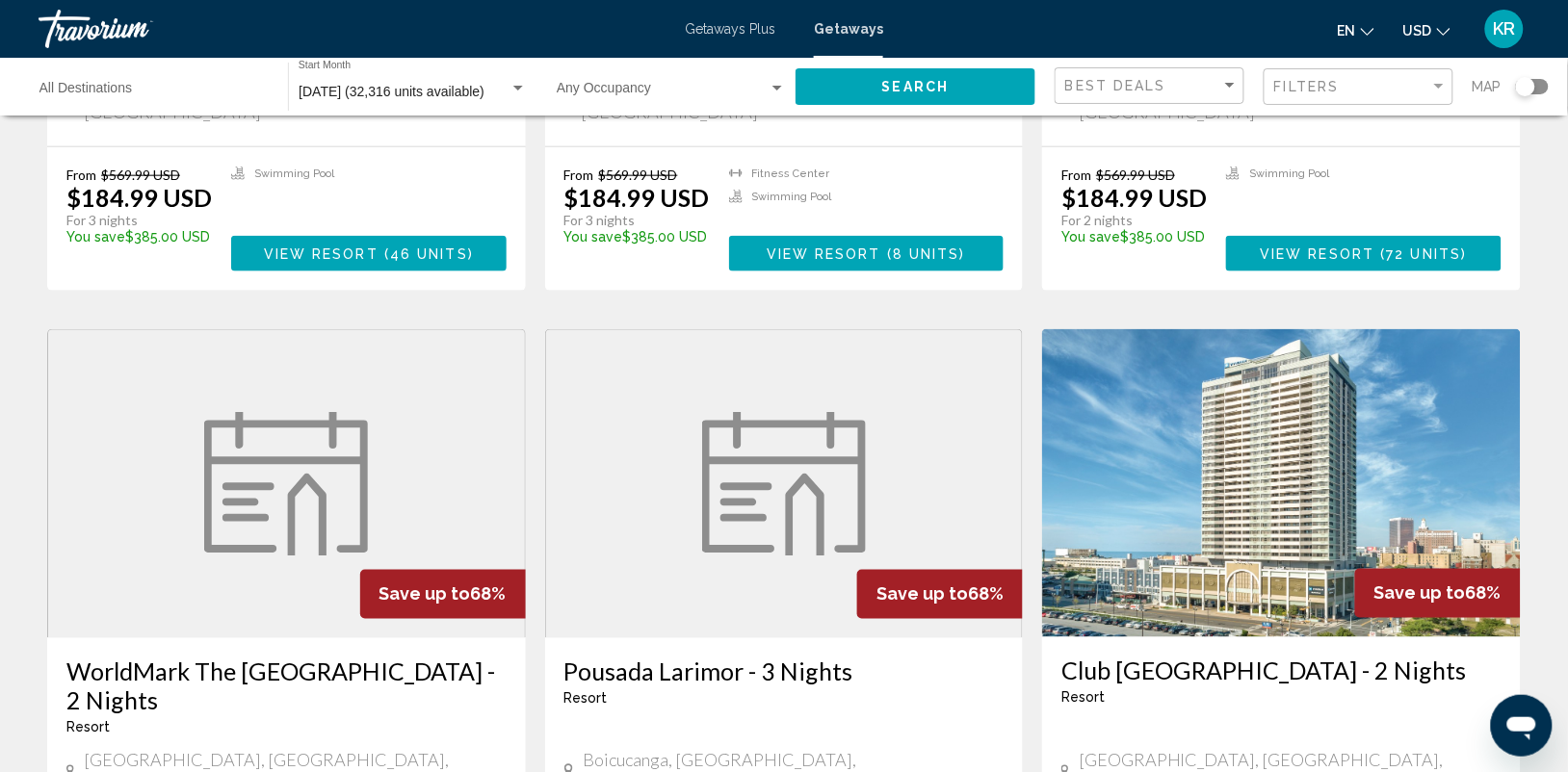 click on "Getaways Plus" at bounding box center [730, 29] 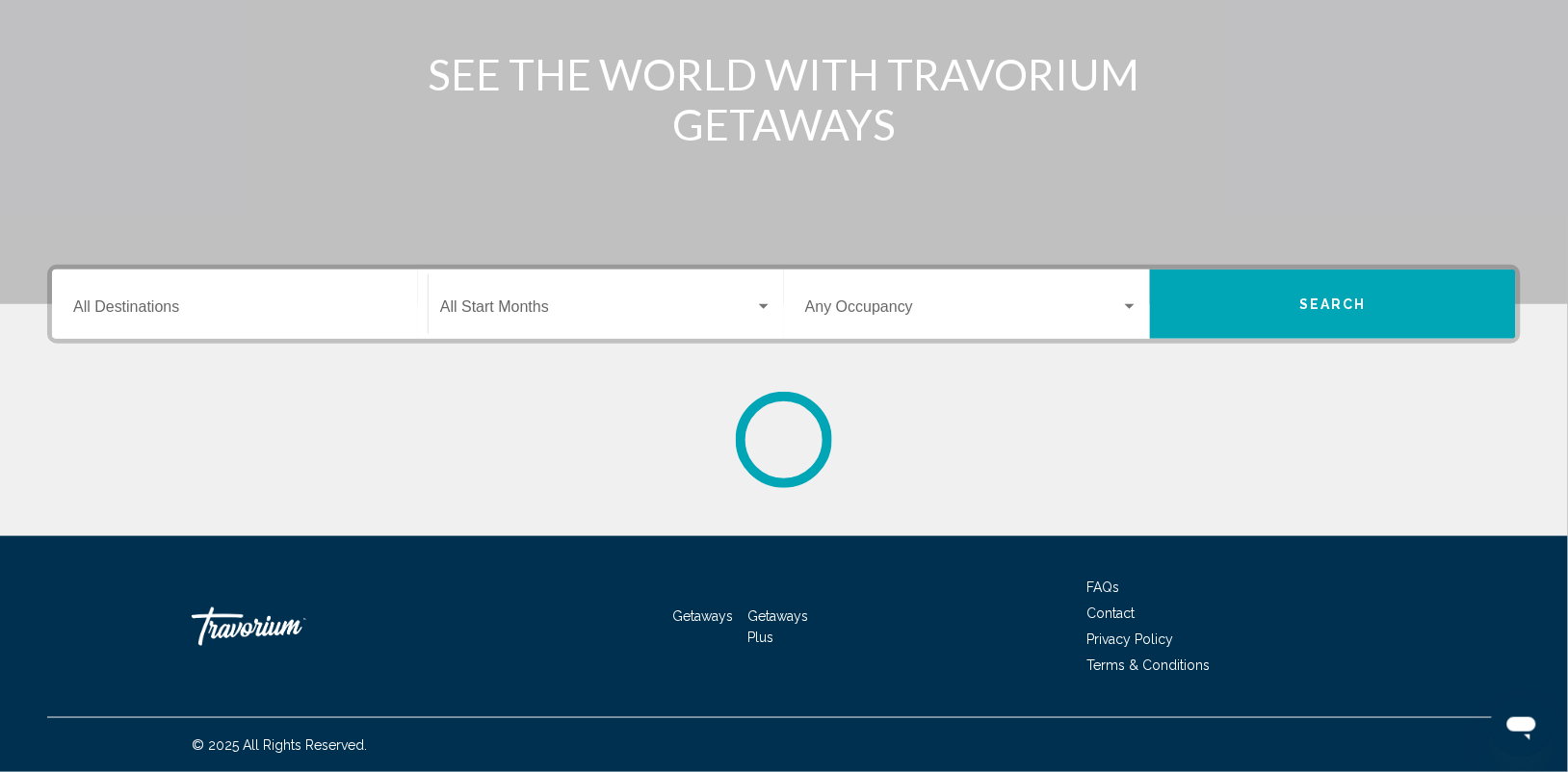 scroll, scrollTop: 0, scrollLeft: 0, axis: both 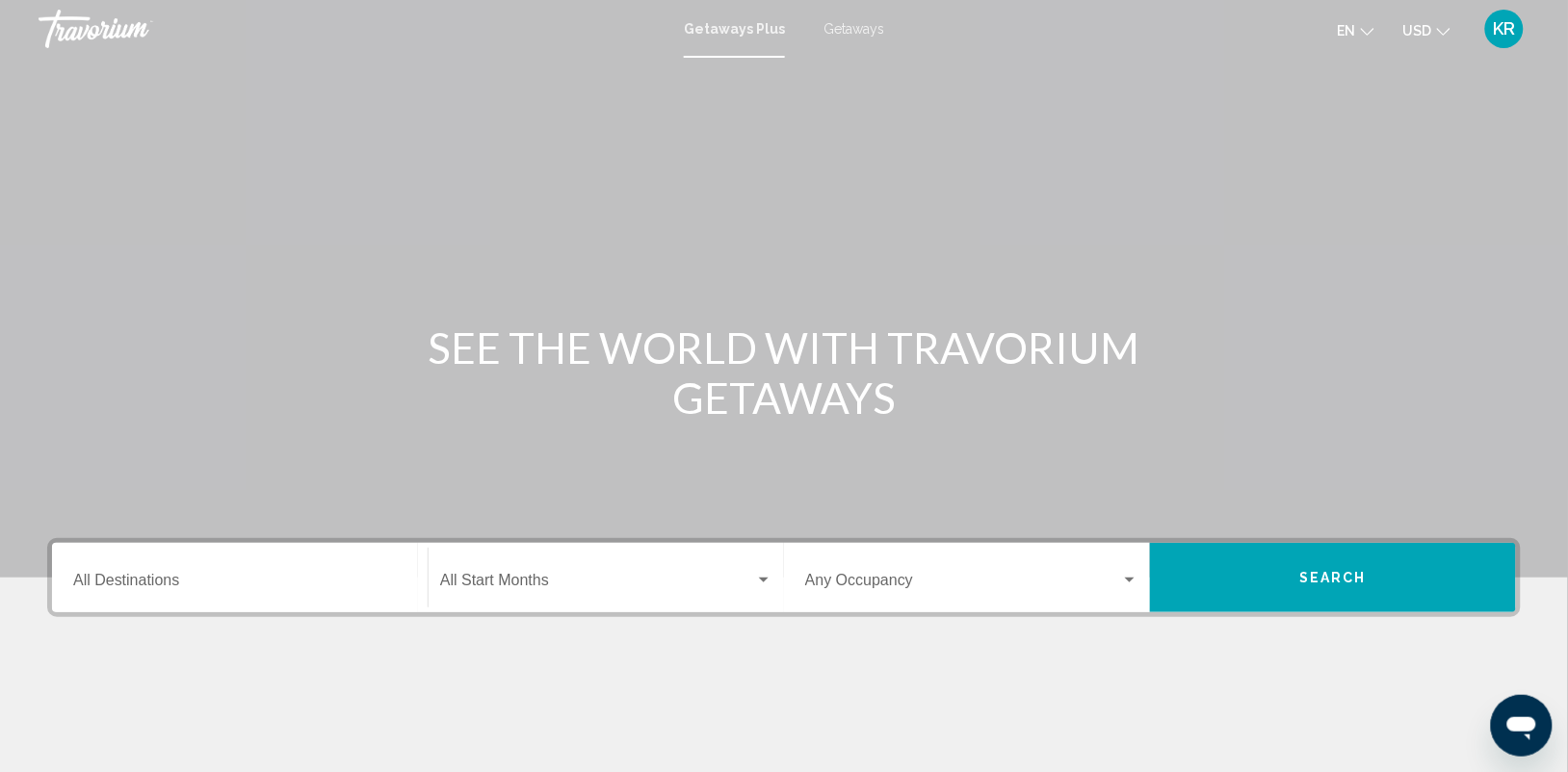 click on "Start Month All Start Months" 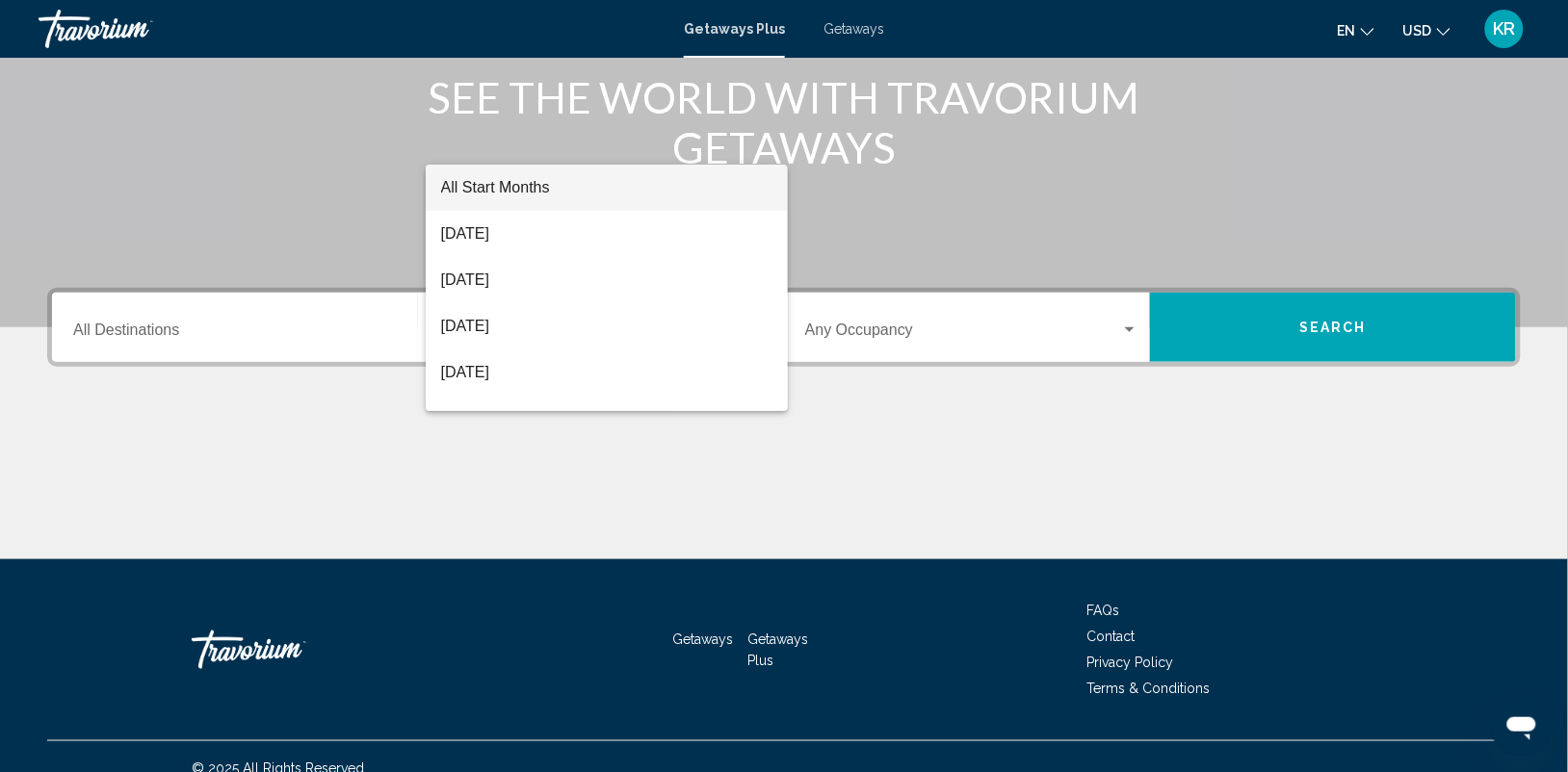 scroll, scrollTop: 272, scrollLeft: 0, axis: vertical 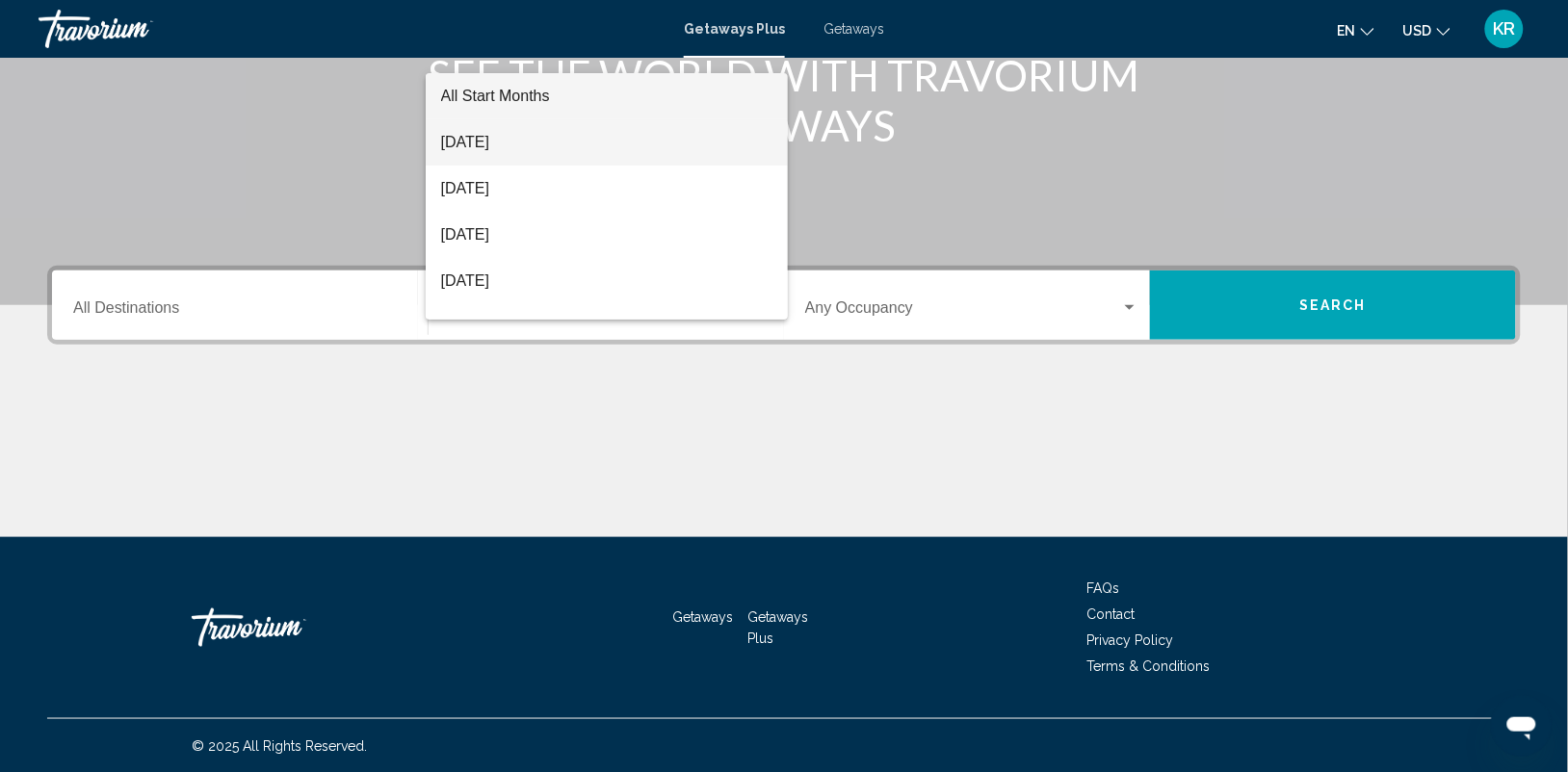 click on "[DATE]" at bounding box center (607, 142) 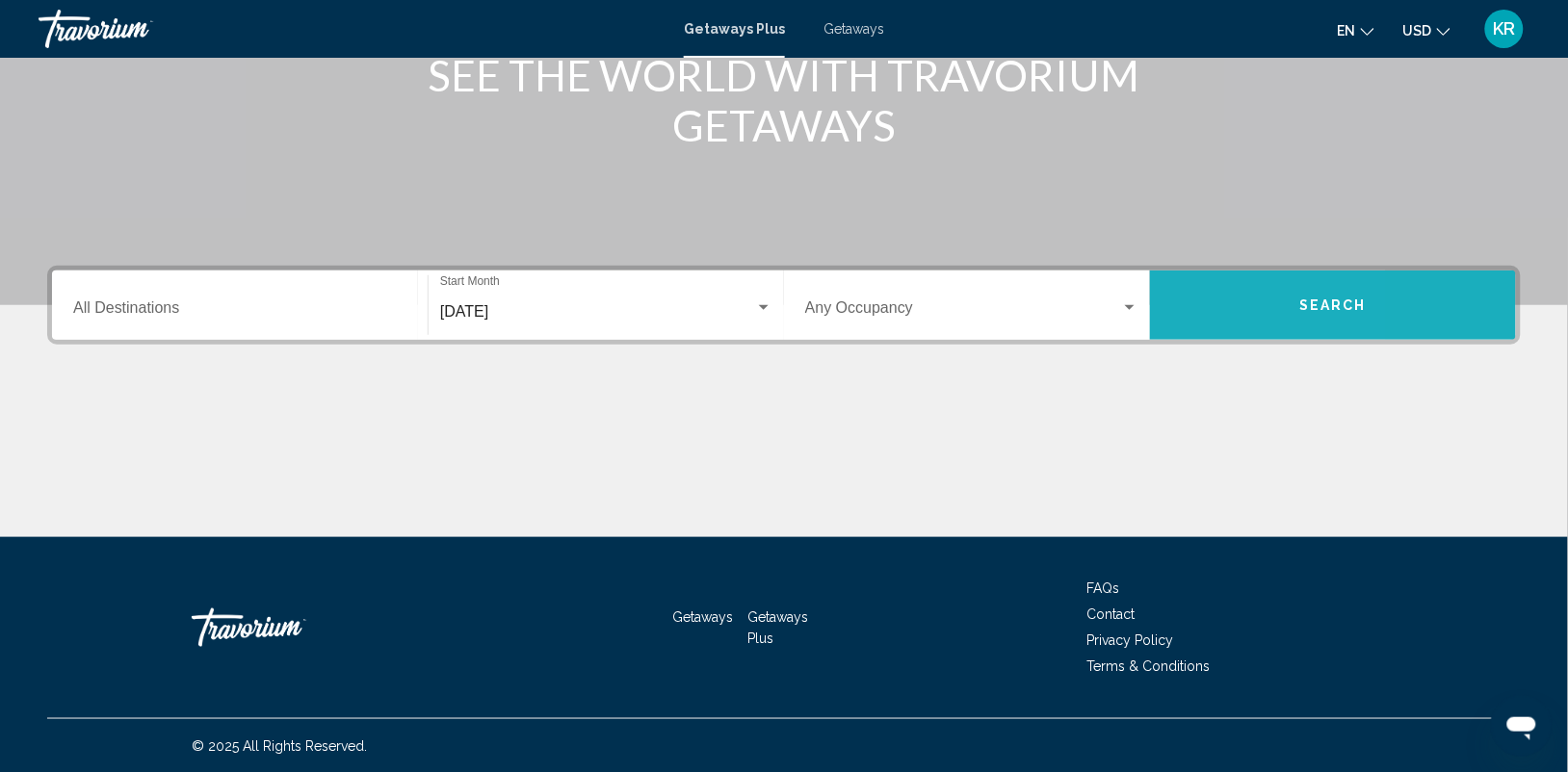 click on "Search" at bounding box center [1333, 305] 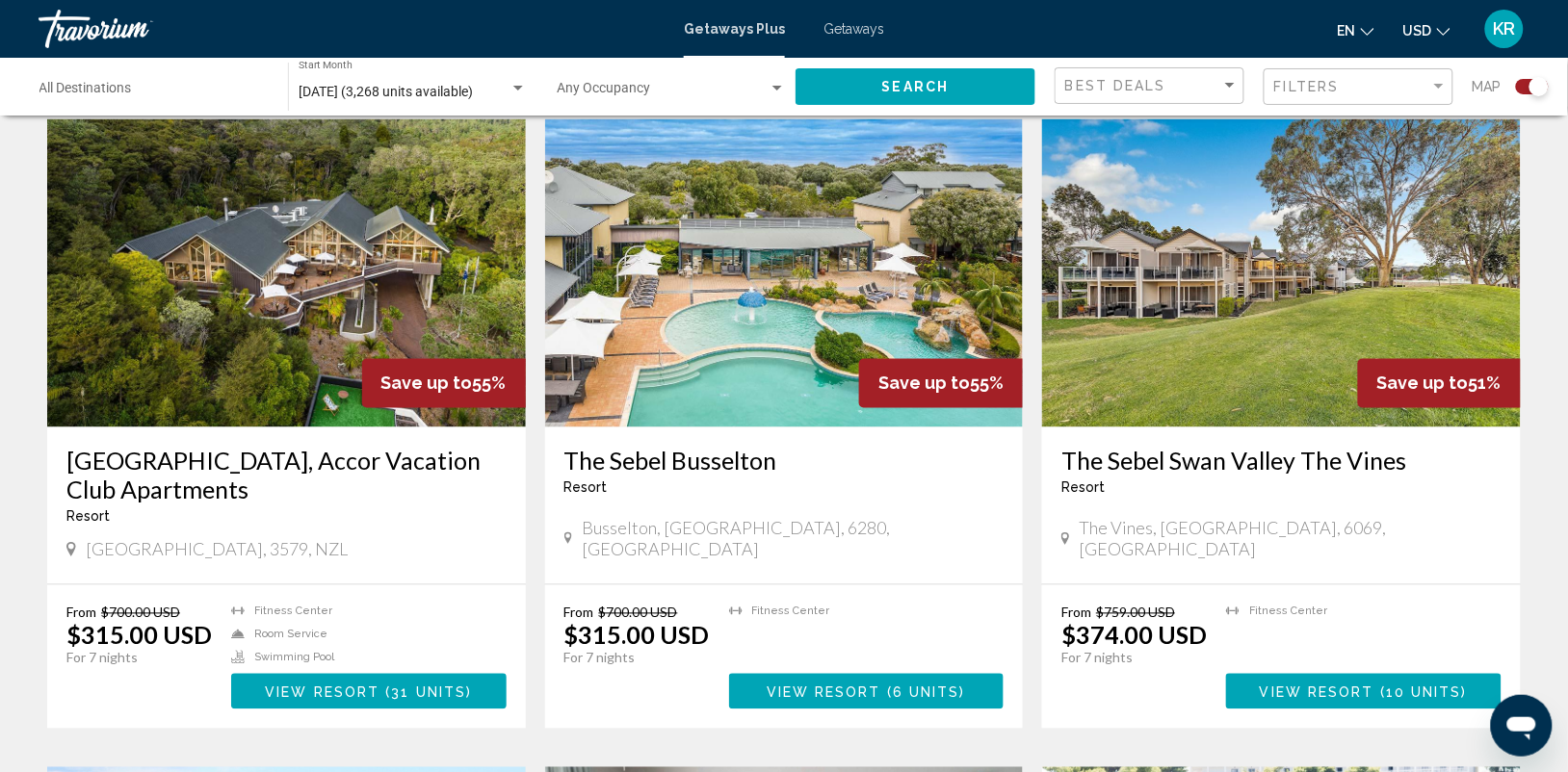 scroll, scrollTop: 685, scrollLeft: 0, axis: vertical 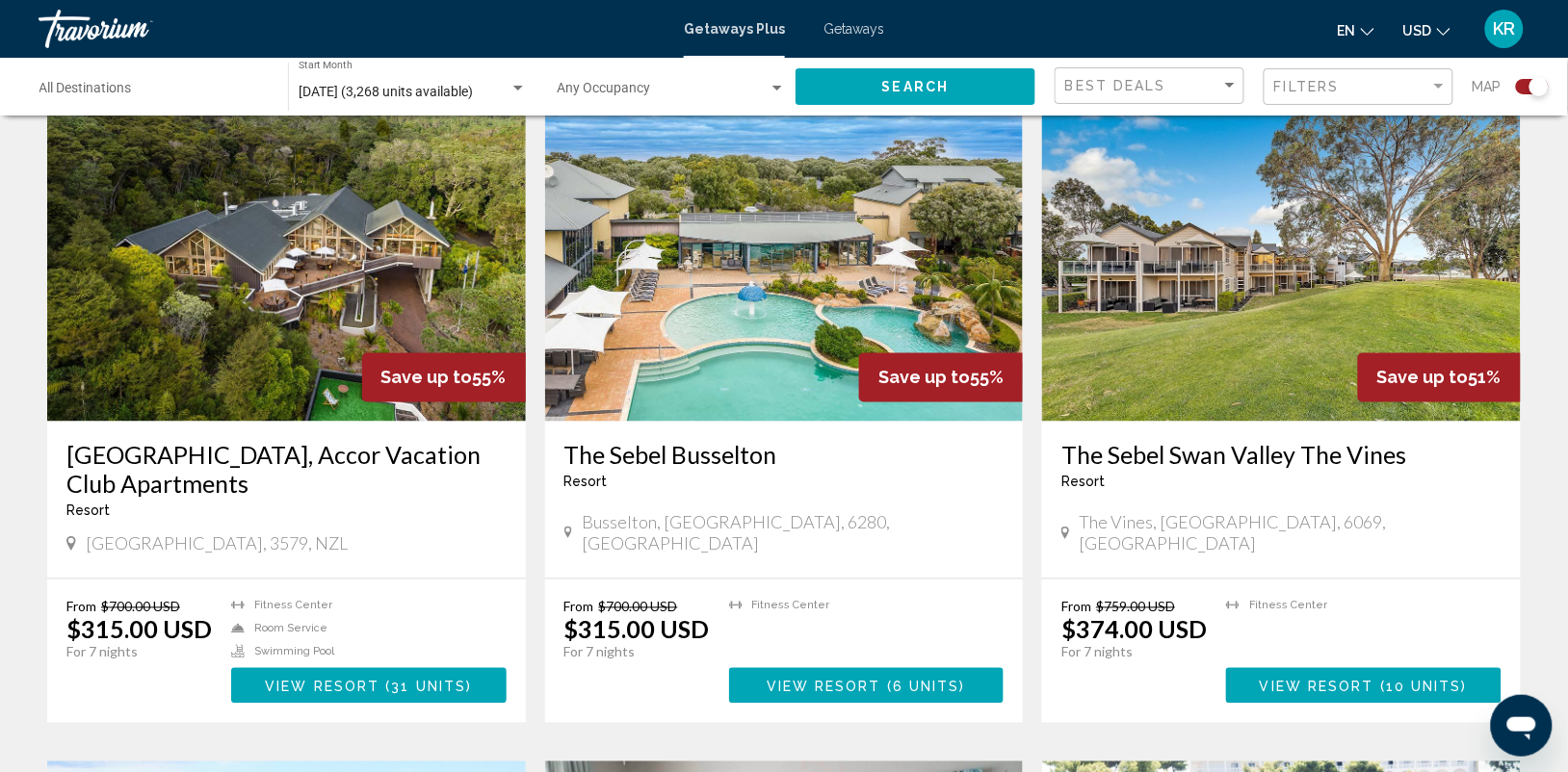 click on "Save up to  55%   [GEOGRAPHIC_DATA], Accor Vacation Club Apartments  Resort  -  This is an adults only resort
[GEOGRAPHIC_DATA], 3579, NZL From $700.00 USD $315.00 USD For 7 nights You save  $385.00 USD   temp  2
[GEOGRAPHIC_DATA]
Room Service
[GEOGRAPHIC_DATA]    ( 31 units )" at bounding box center [286, 418] 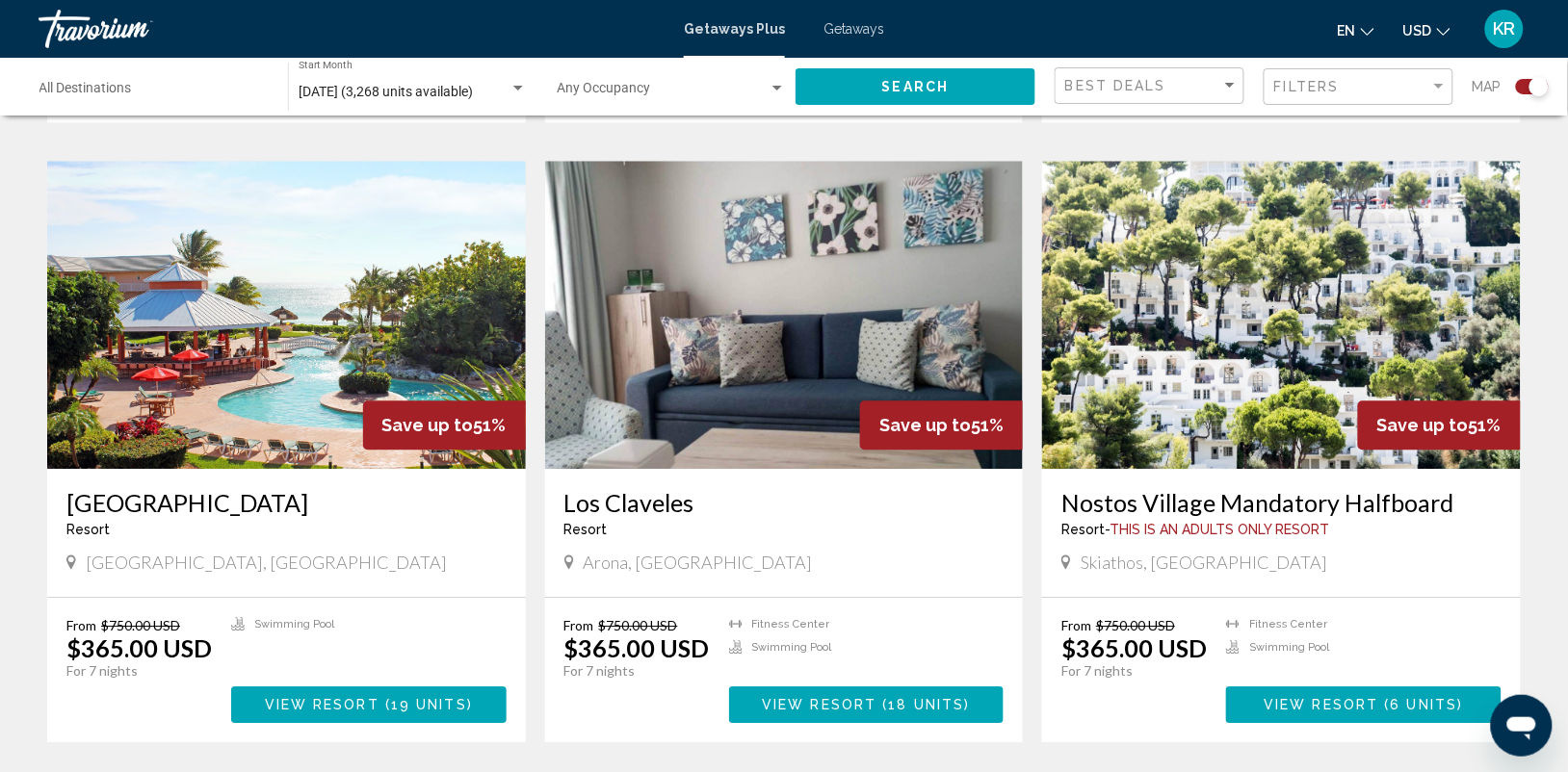 scroll, scrollTop: 1292, scrollLeft: 0, axis: vertical 